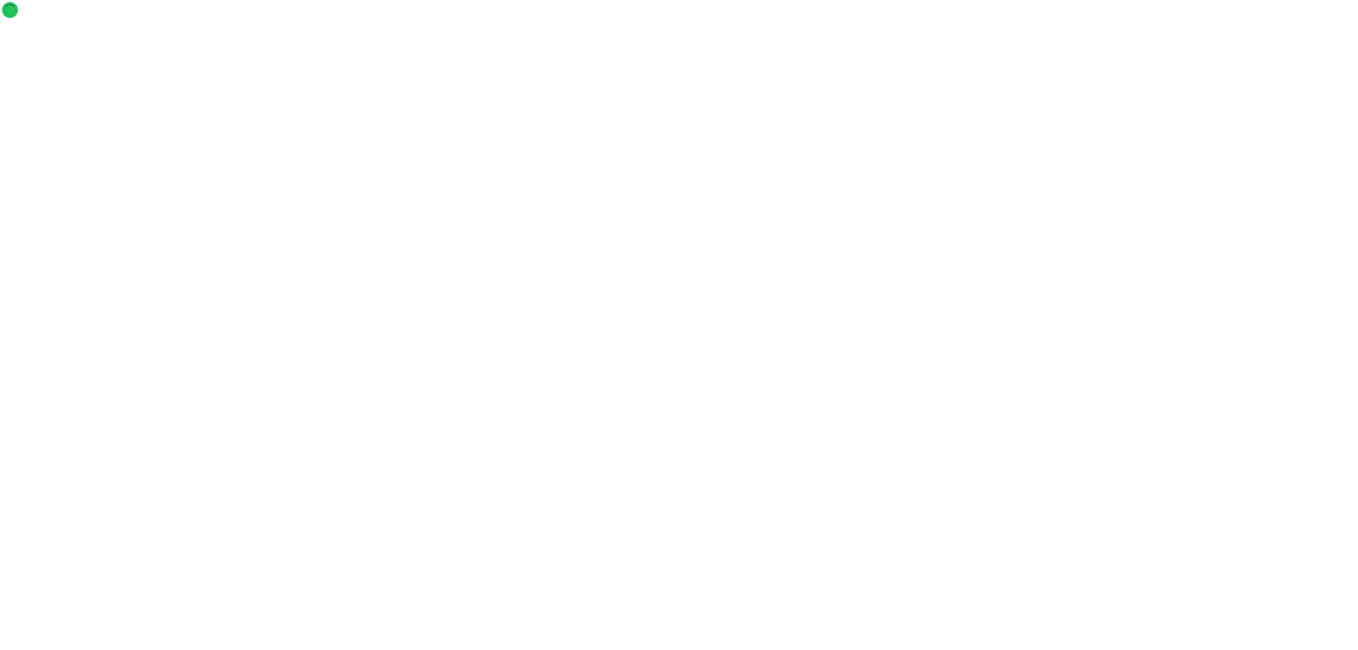 scroll, scrollTop: 0, scrollLeft: 0, axis: both 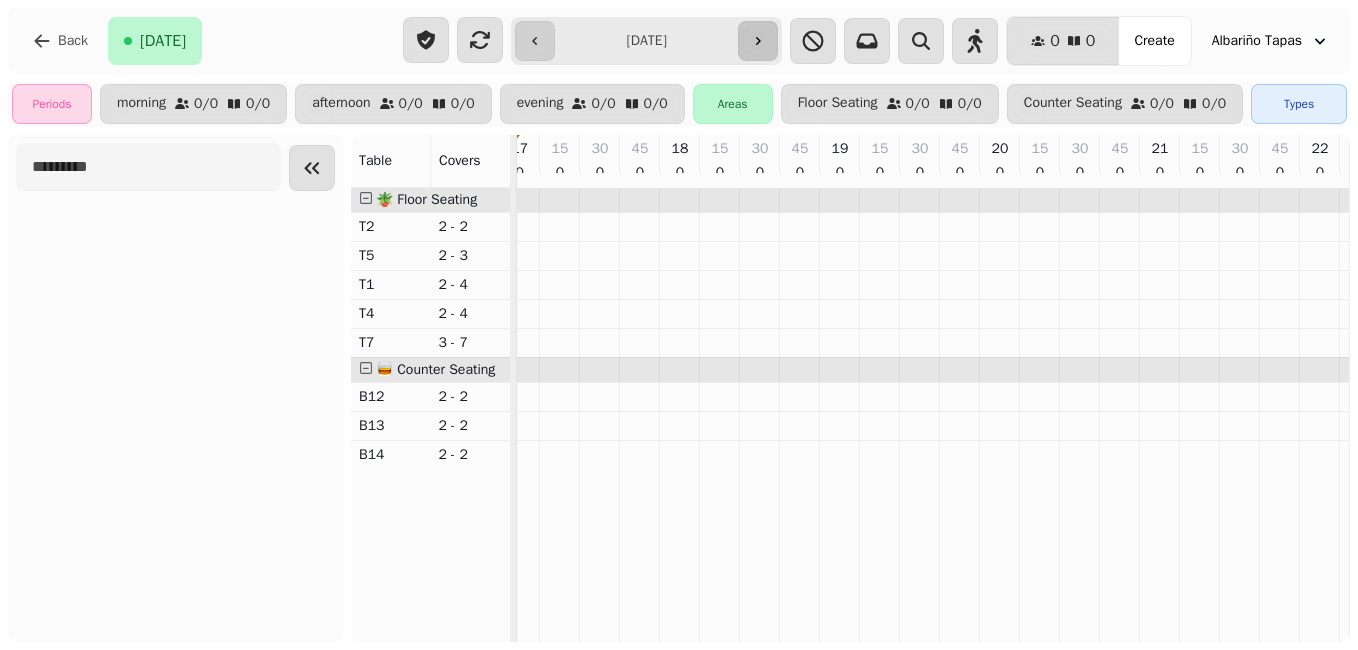 click 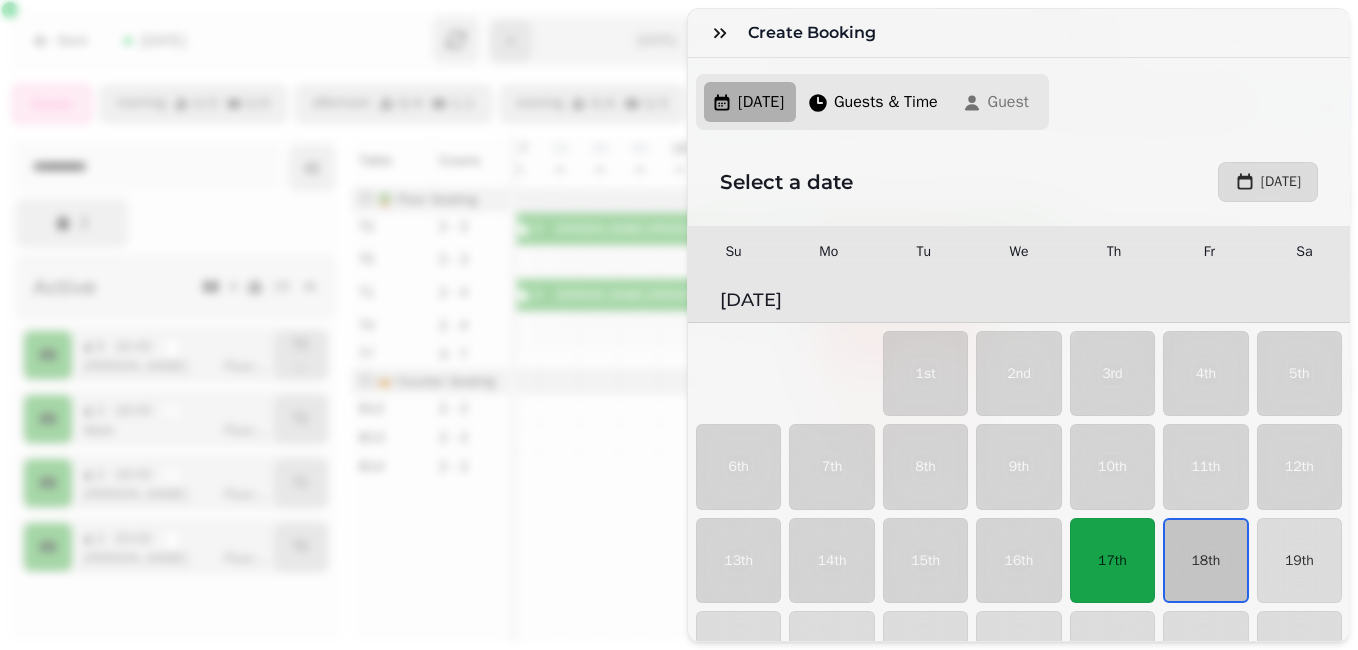 scroll, scrollTop: 139, scrollLeft: 0, axis: vertical 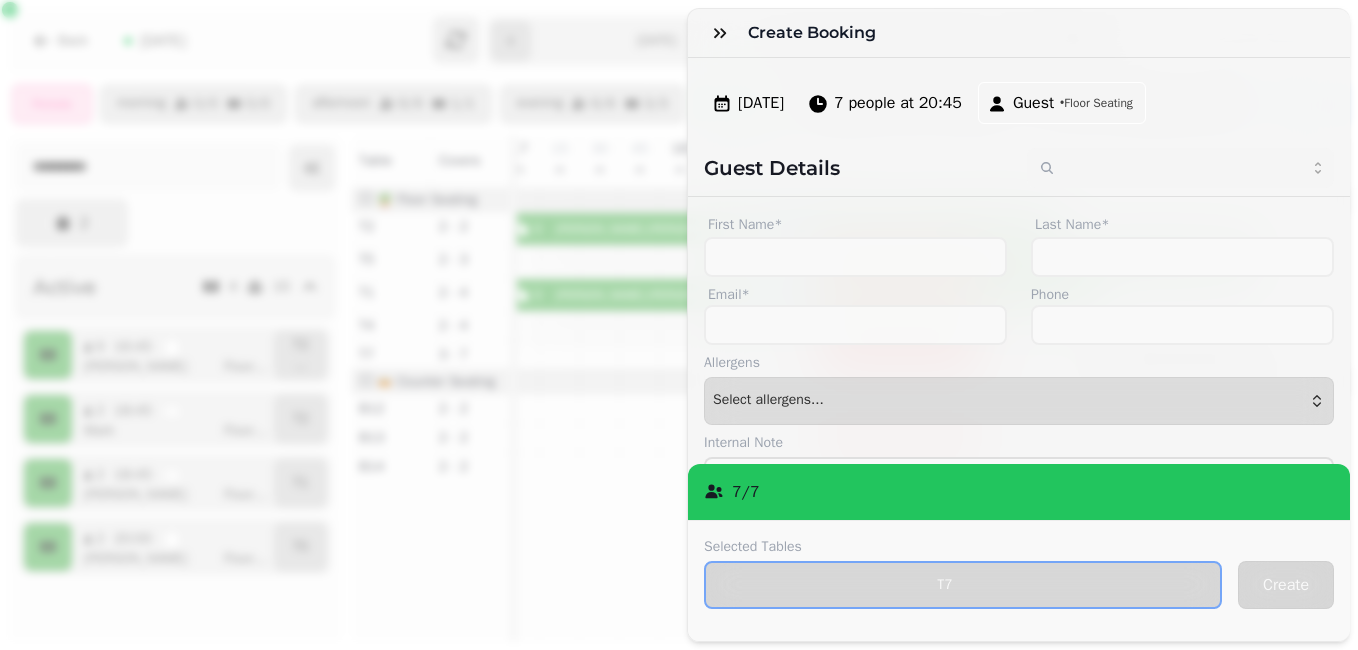 click on "Create Booking [DATE] 7 people at 20:45 Guest •  Floor Seating Guest Details First Name* Last Name* Email* Phone Allergens Allergens Milk Eggs Fish Molluscs Crustaceans Lupin Gluten Nuts Tree nuts Sesame Celery Soya Sulphur dioxide Mustard Continue ( Select allergens... ) Select allergens... Internal Note Locked Lock the booking to prevent further changes and stop updates Wheelchair One or more members of party requires wheelchair access Buggy One or more members of party requires buggy access Highchair One or more members of party requires a highchair Marketing opt-in Does user agree to opt into marketing? Confirmation email Guest shall receive email confirmation of this change 7 / 7 Selected Tables T7   Create" at bounding box center [679, 341] 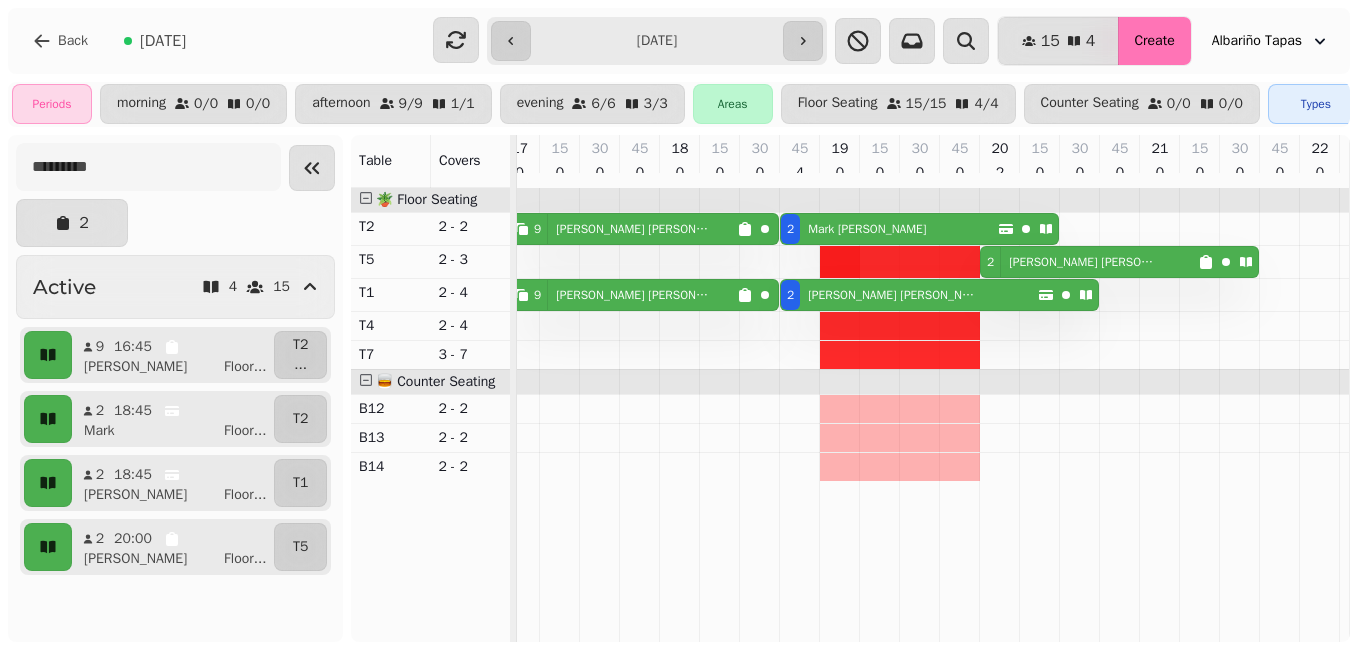 click on "Create" at bounding box center (1154, 41) 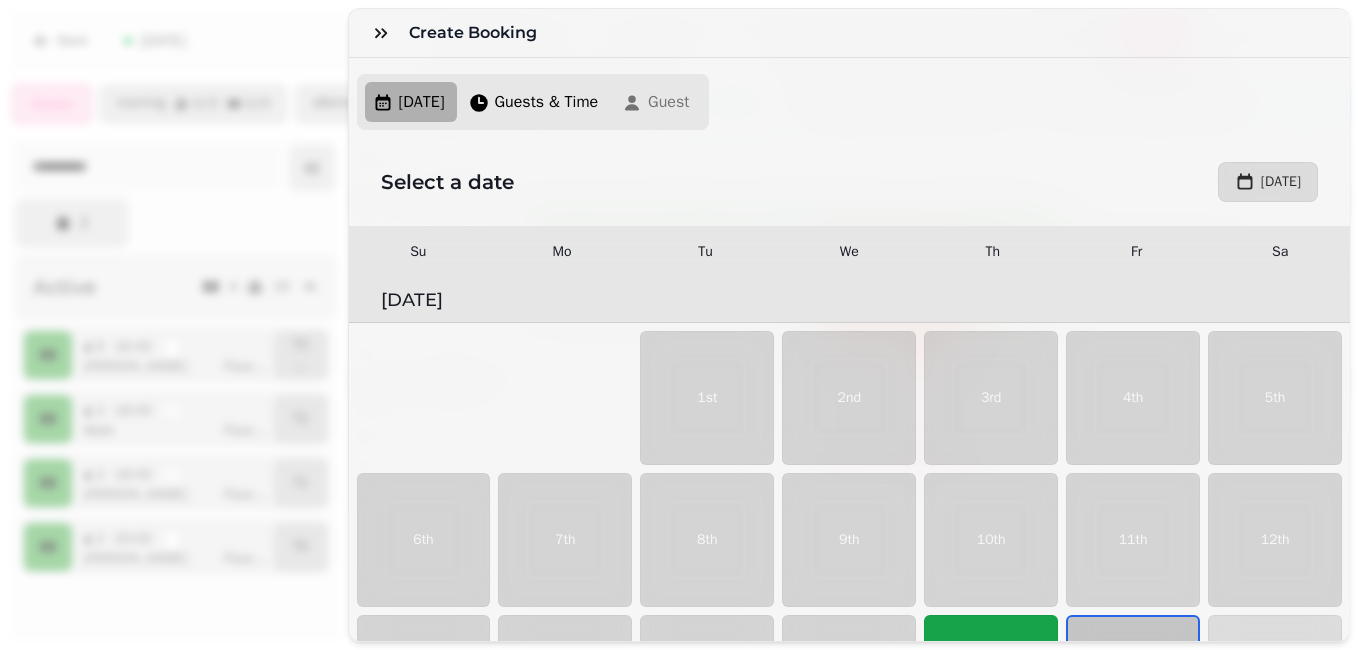 scroll, scrollTop: 260, scrollLeft: 0, axis: vertical 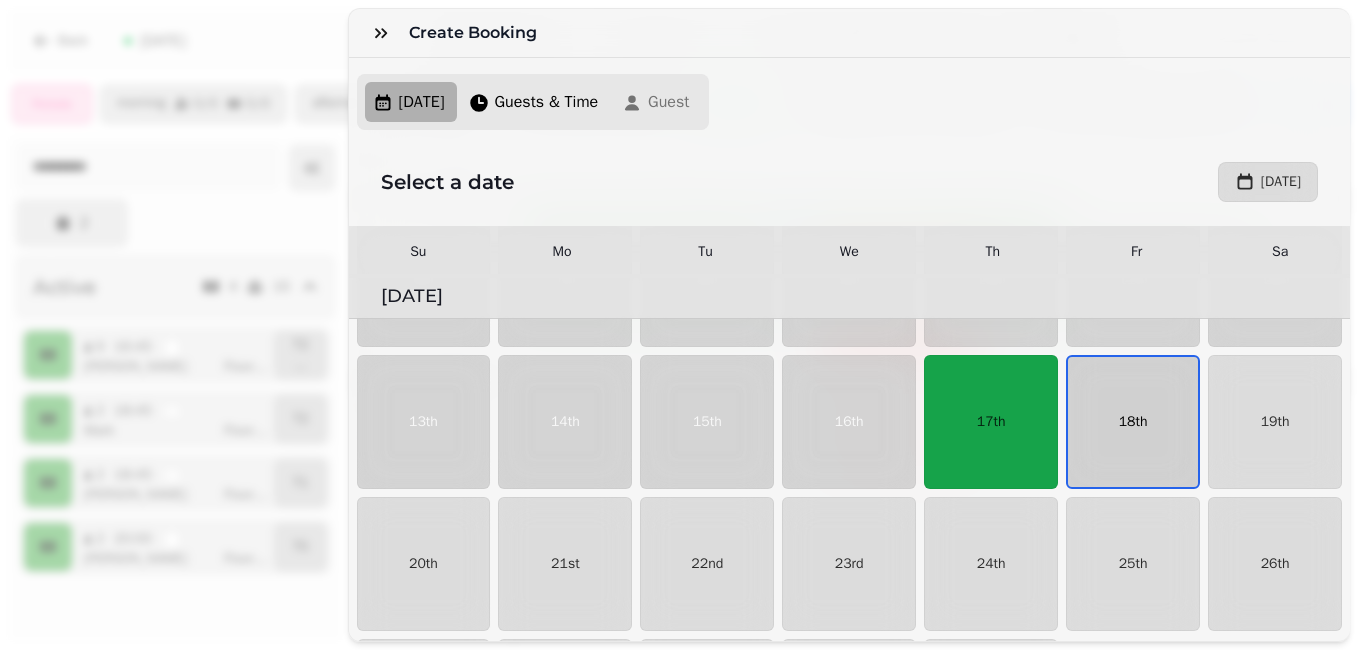 click on "18th" at bounding box center [1133, 422] 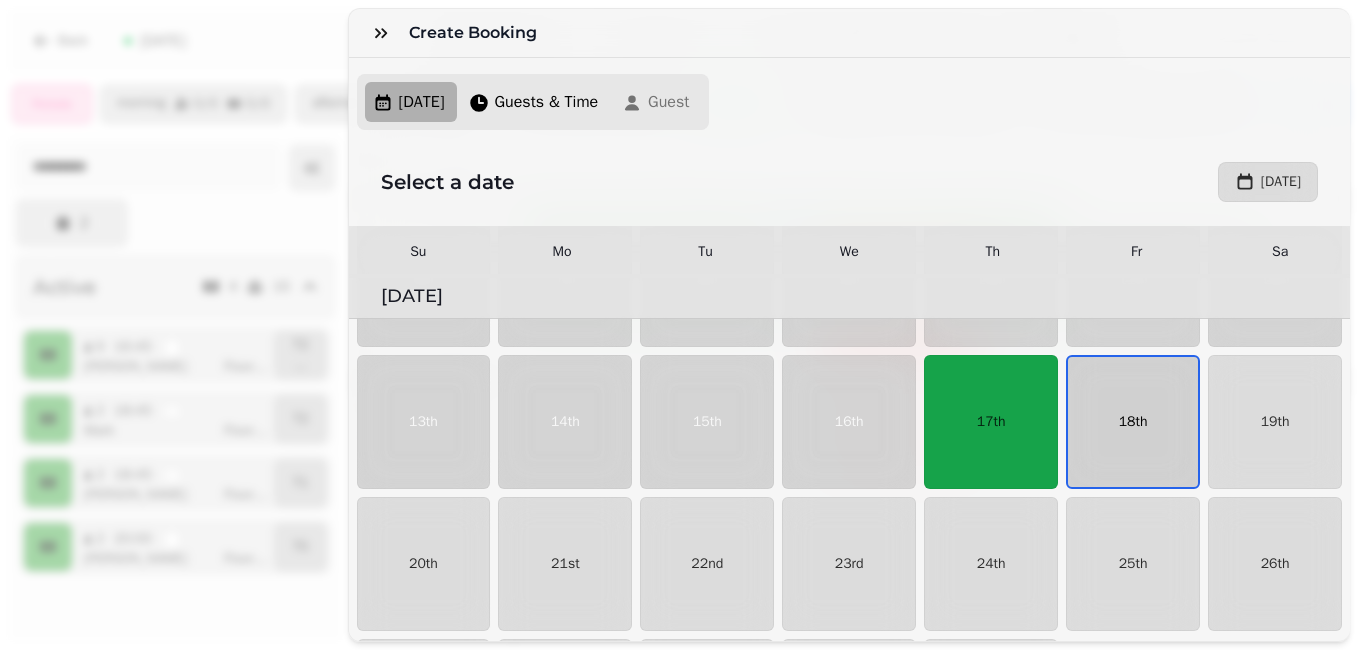 select on "*" 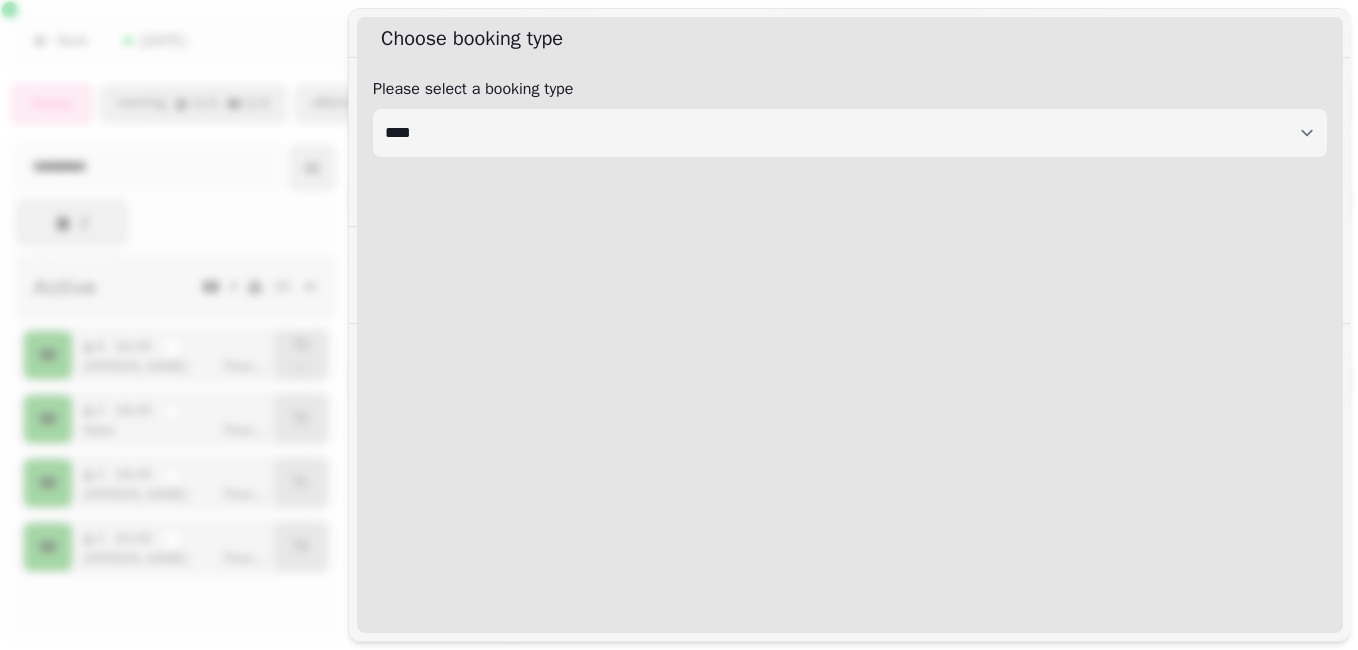 select on "****" 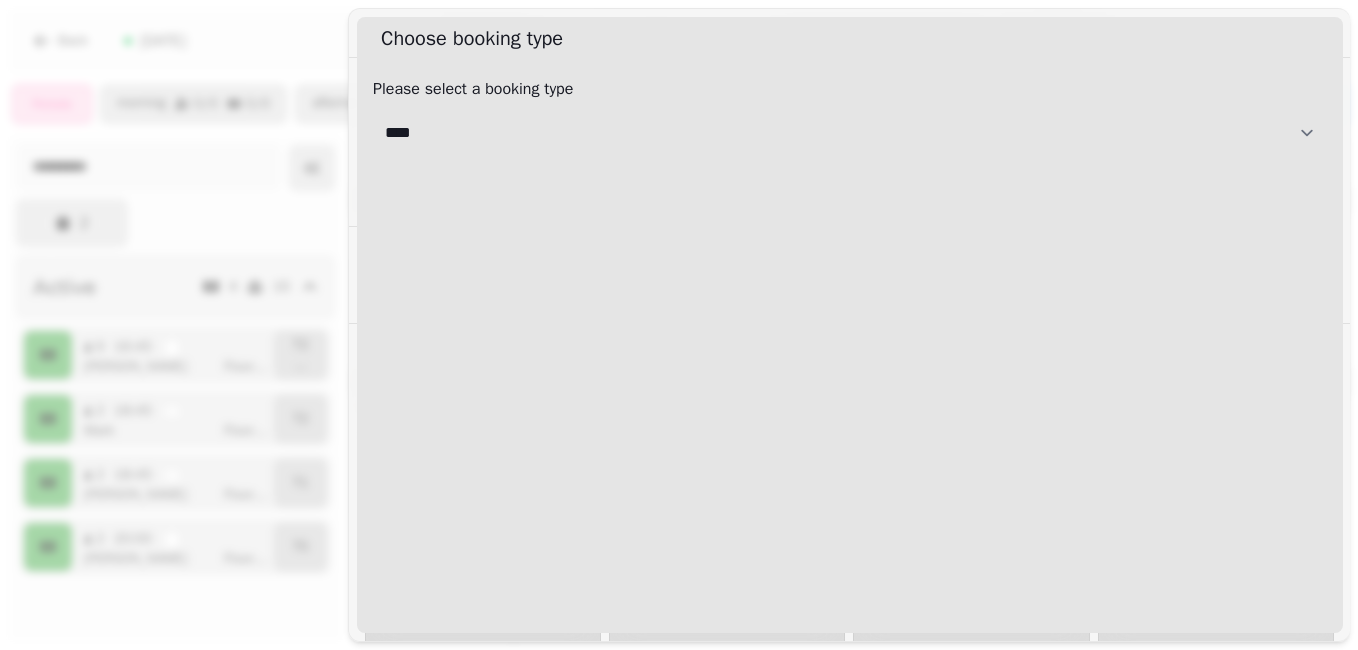 click on "**********" at bounding box center (850, 133) 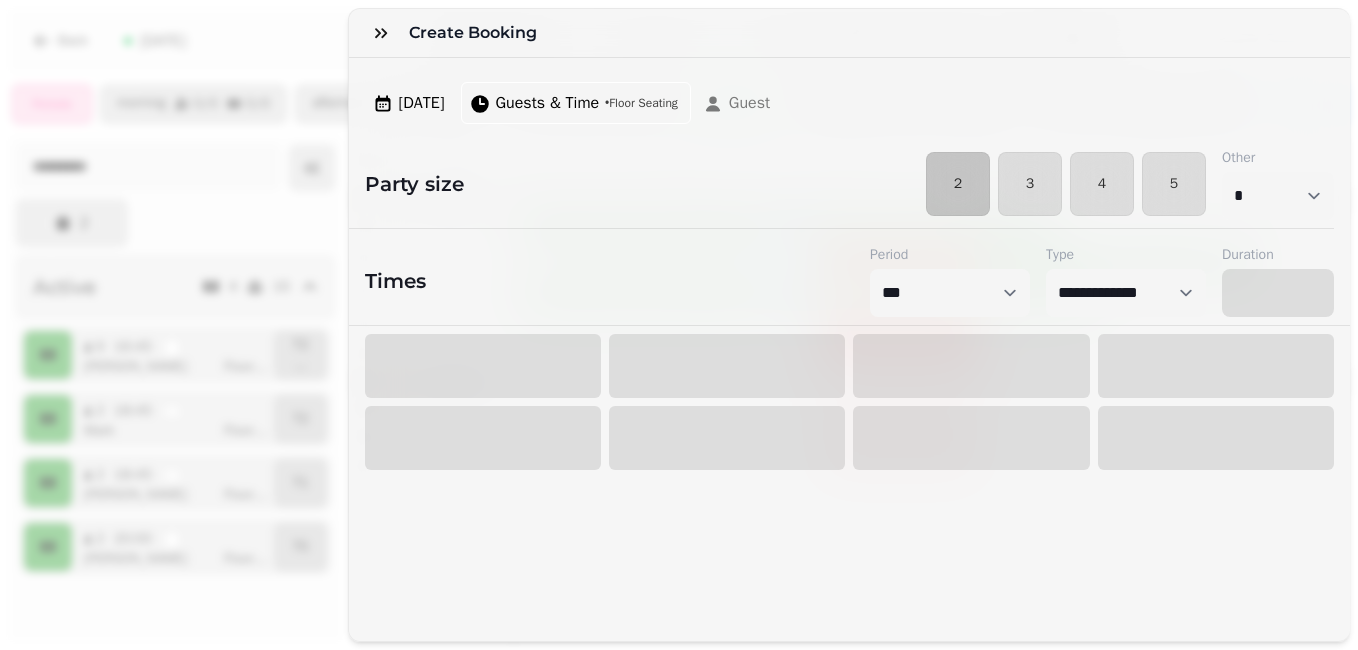 select on "****" 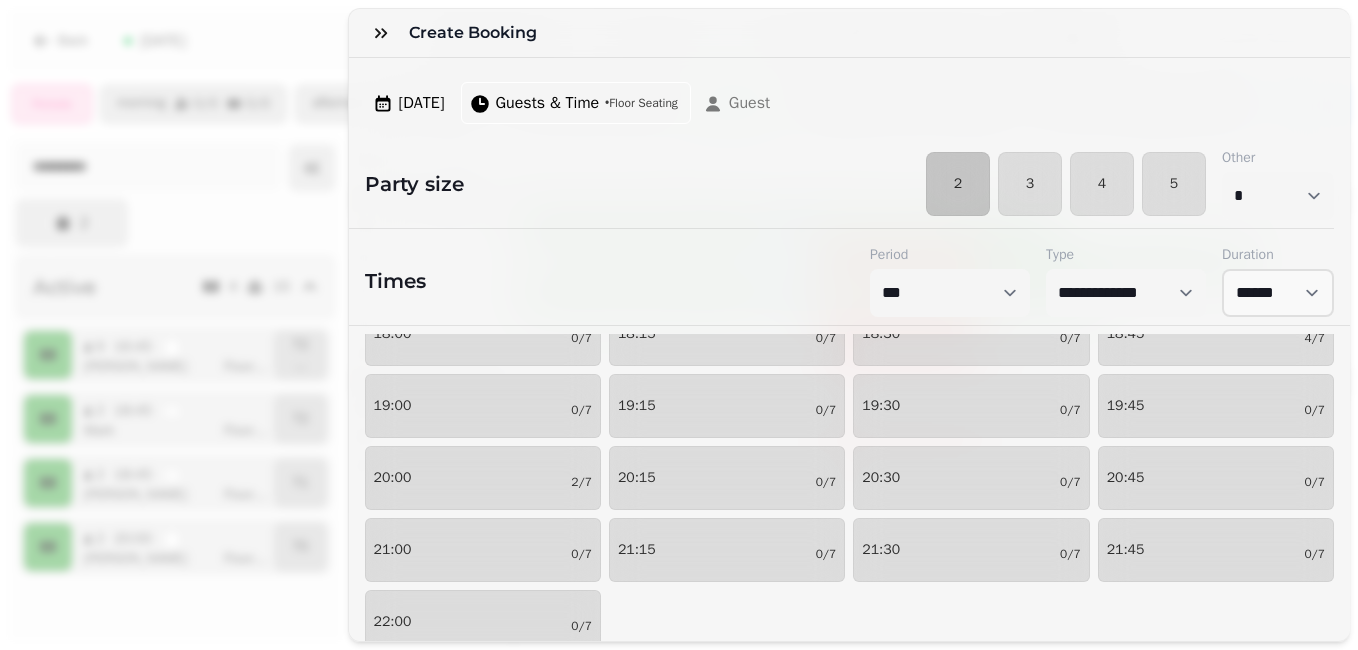 scroll, scrollTop: 105, scrollLeft: 0, axis: vertical 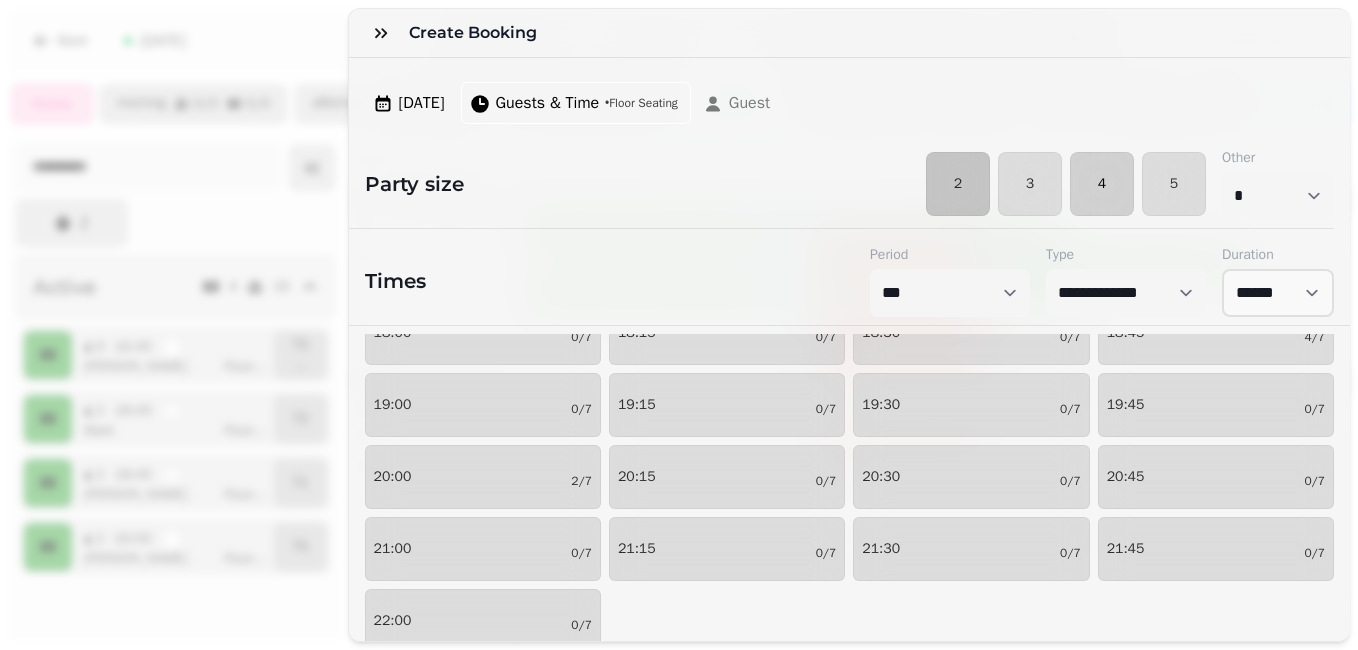 click on "4" at bounding box center (1102, 184) 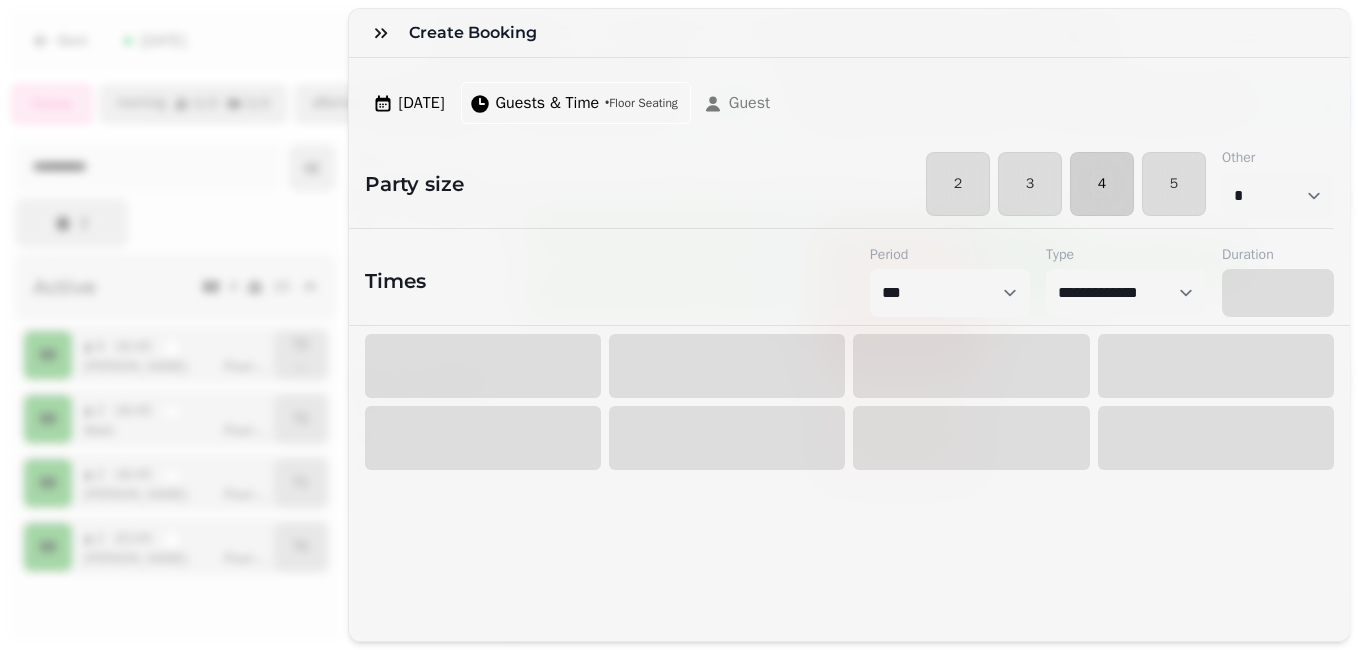 scroll, scrollTop: 0, scrollLeft: 0, axis: both 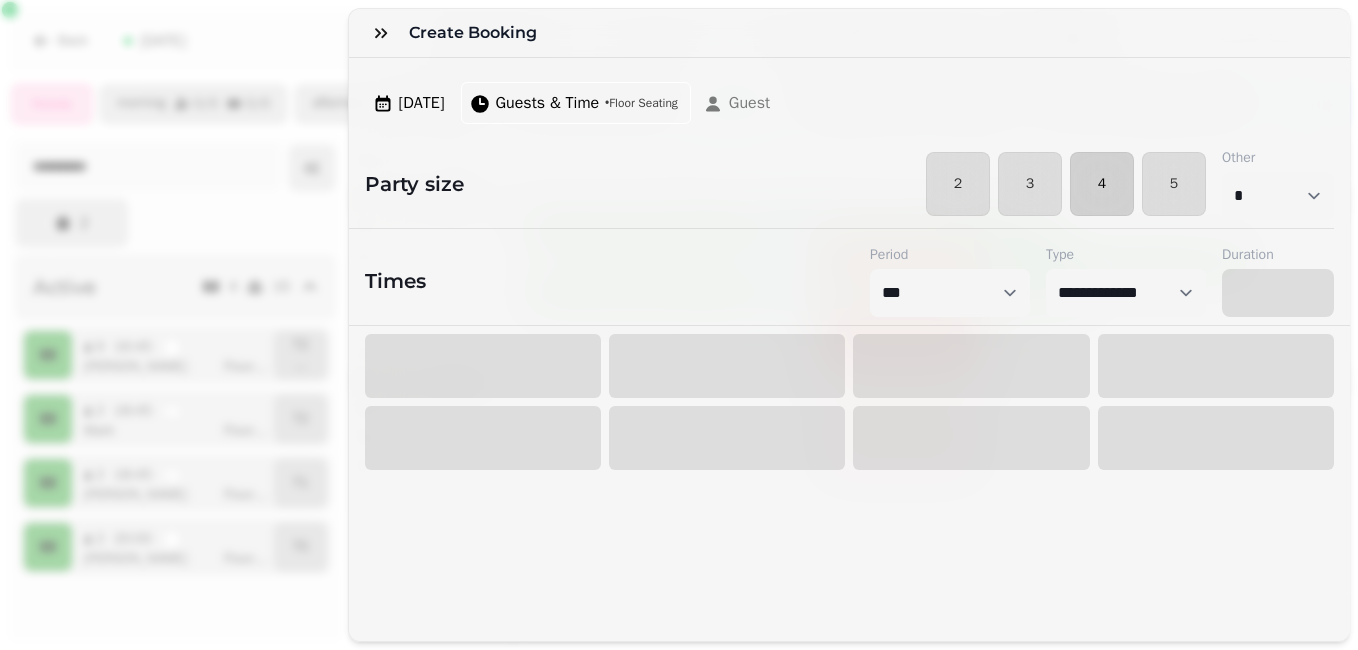 select on "****" 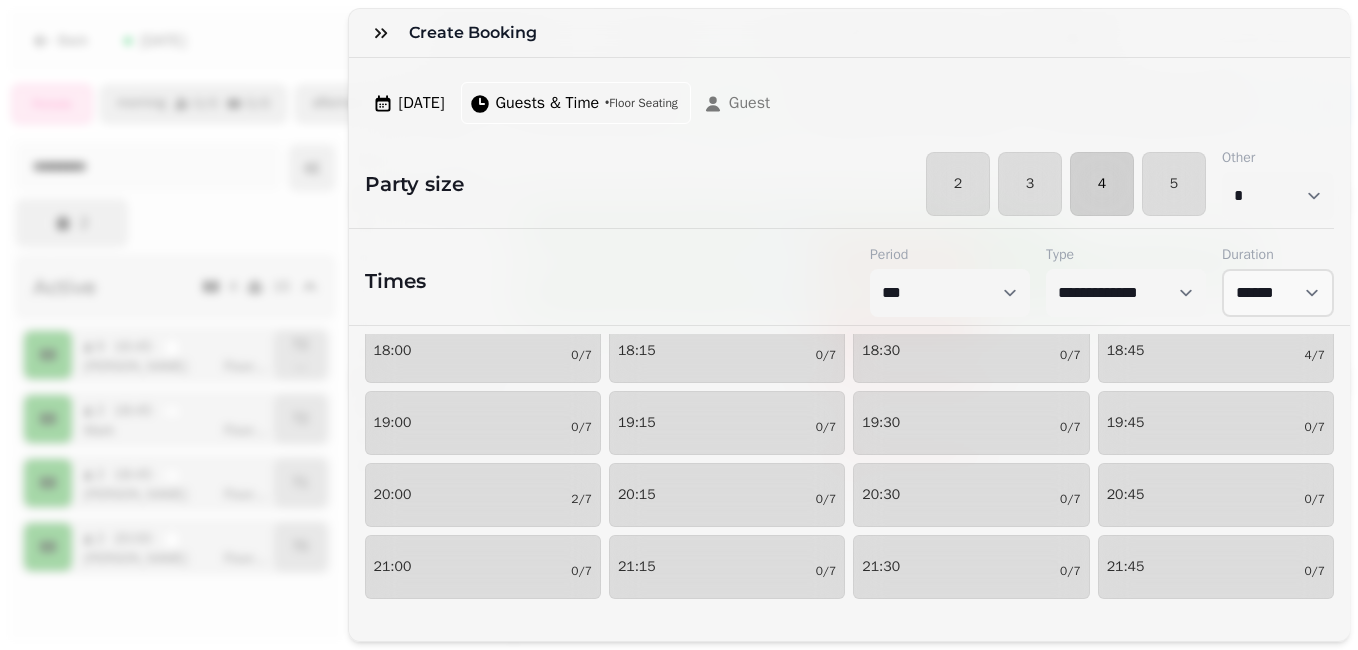 scroll, scrollTop: 96, scrollLeft: 0, axis: vertical 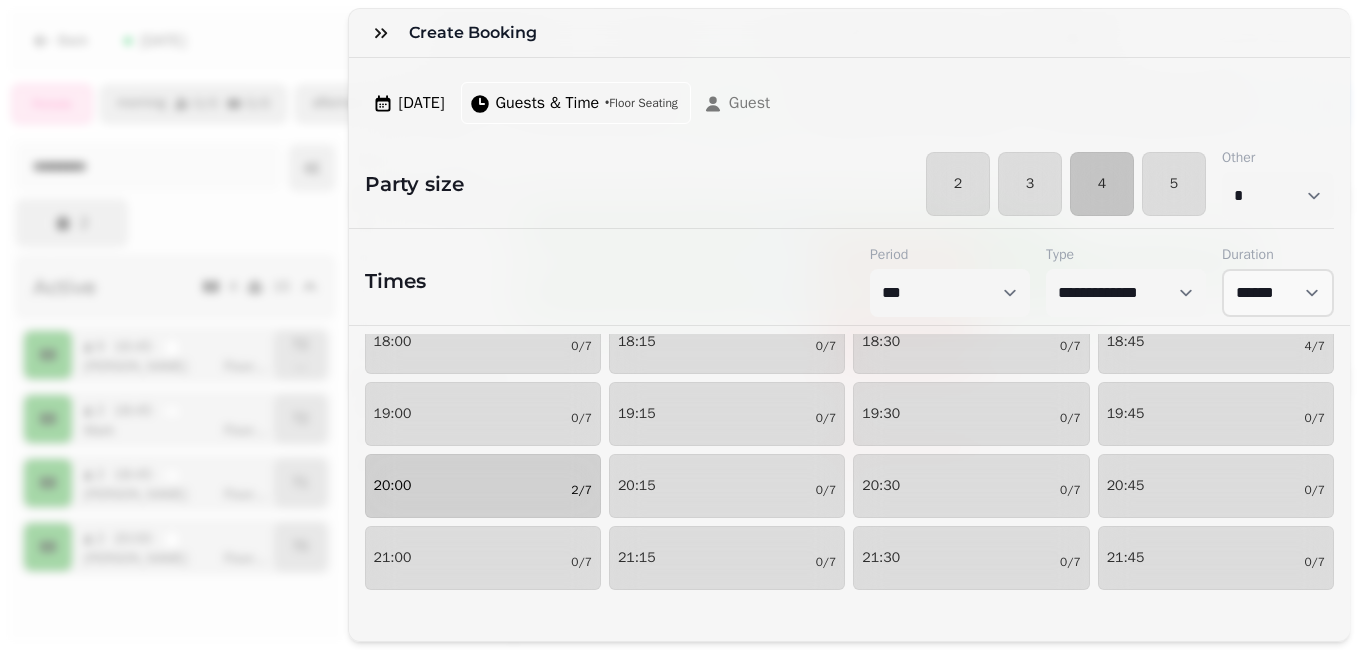 click on "20:00 [DATE]" at bounding box center [483, 486] 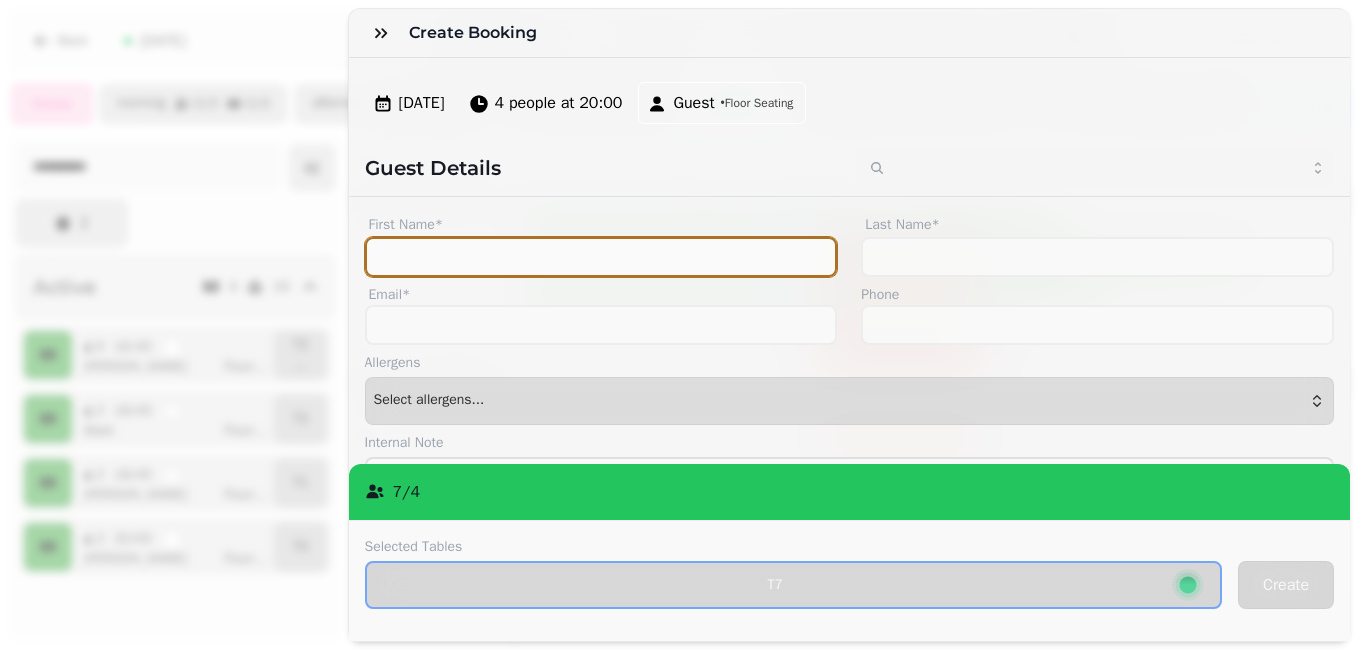 click on "First Name*" at bounding box center [601, 257] 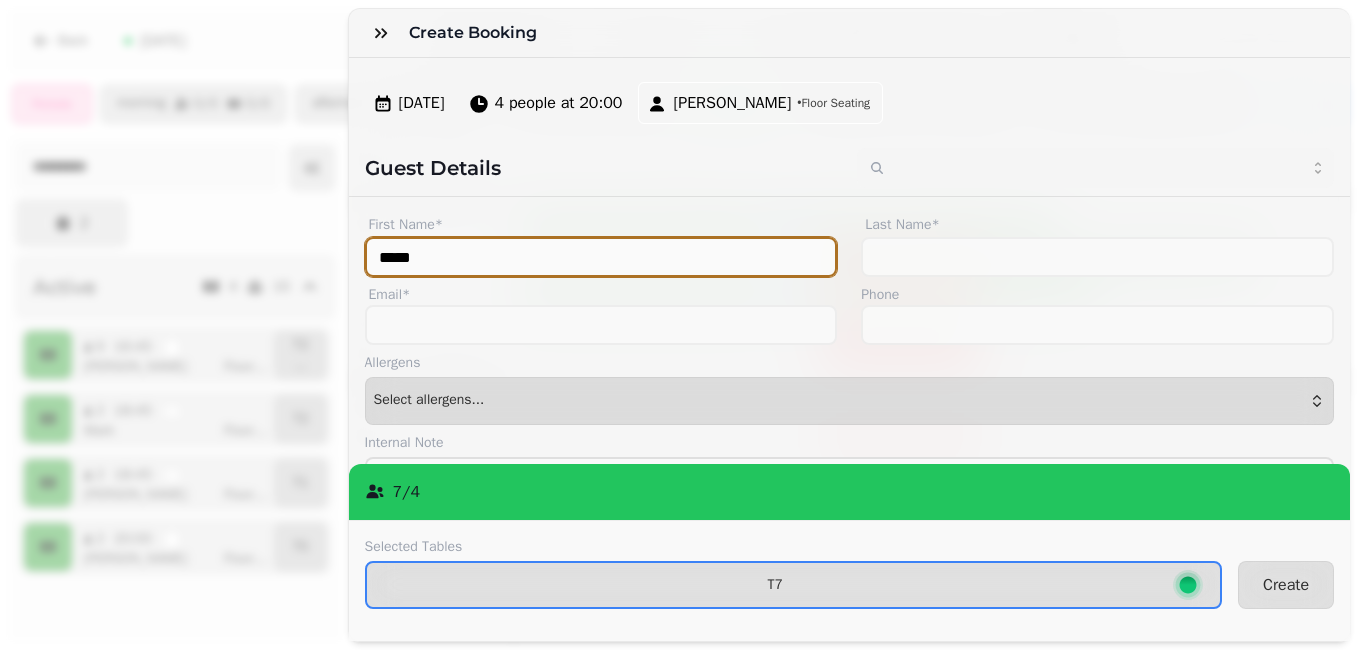 type on "*****" 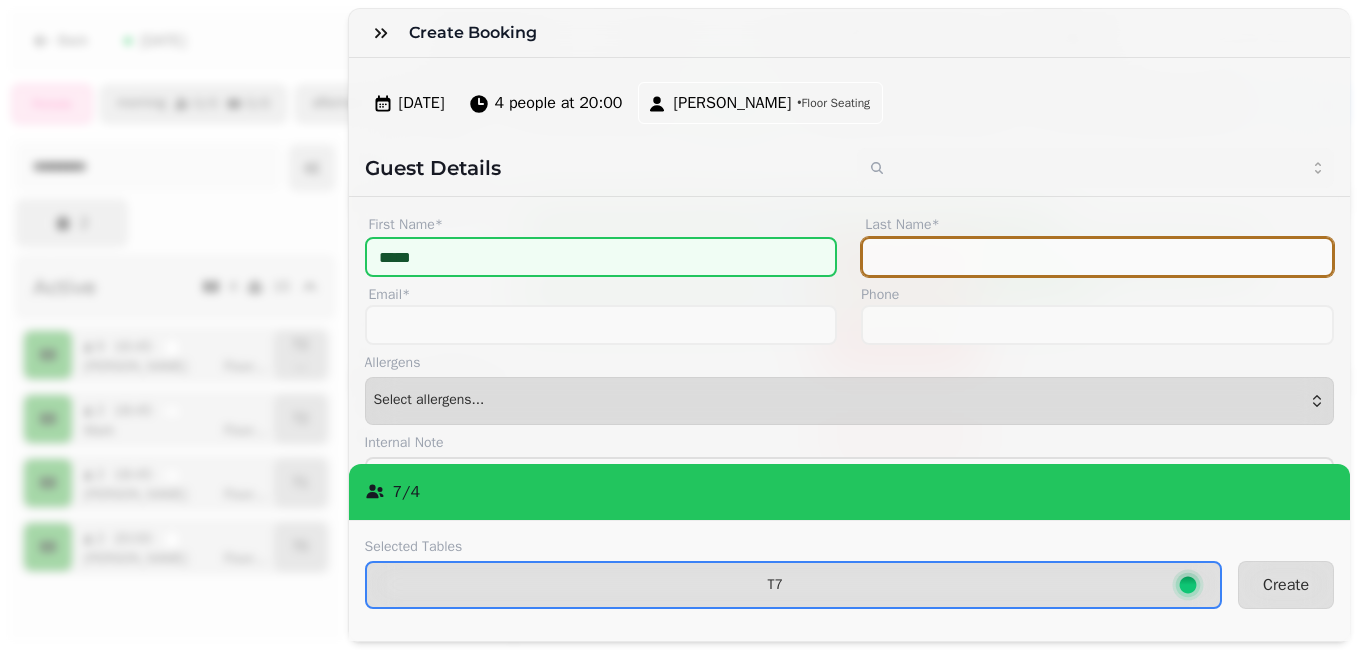 click on "Last Name*" at bounding box center (1097, 257) 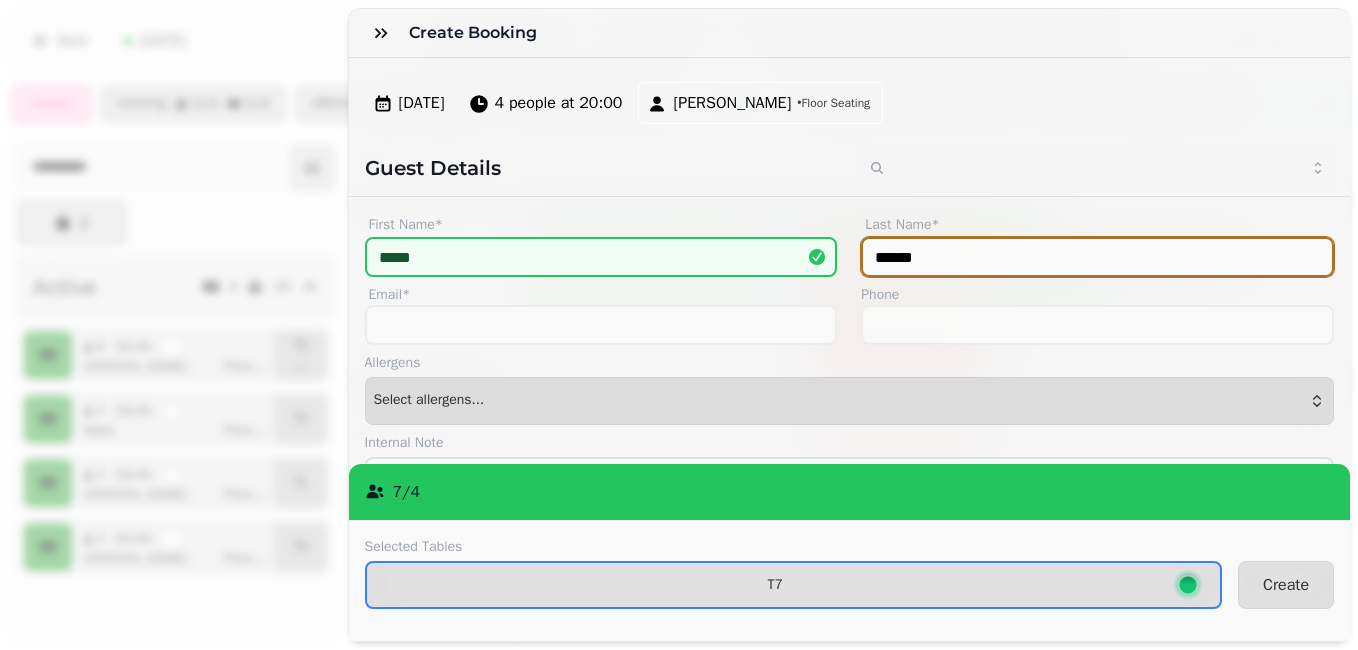 type on "******" 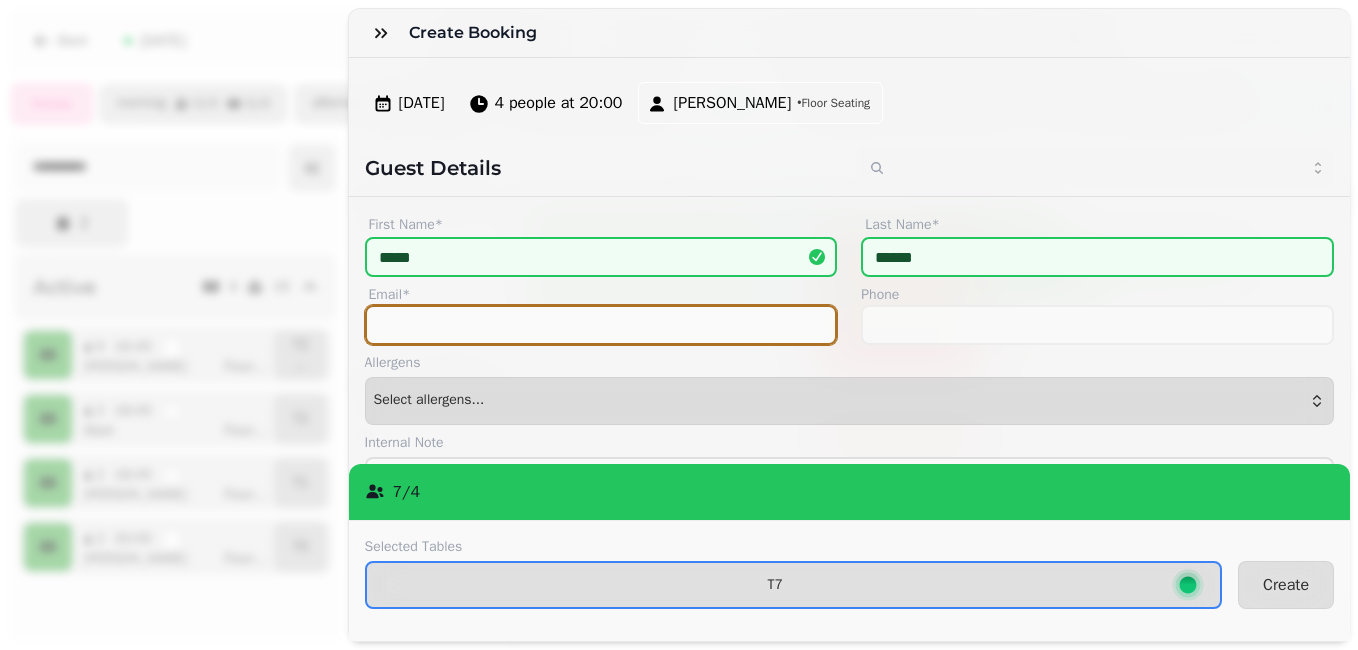 click on "Email*" at bounding box center [601, 325] 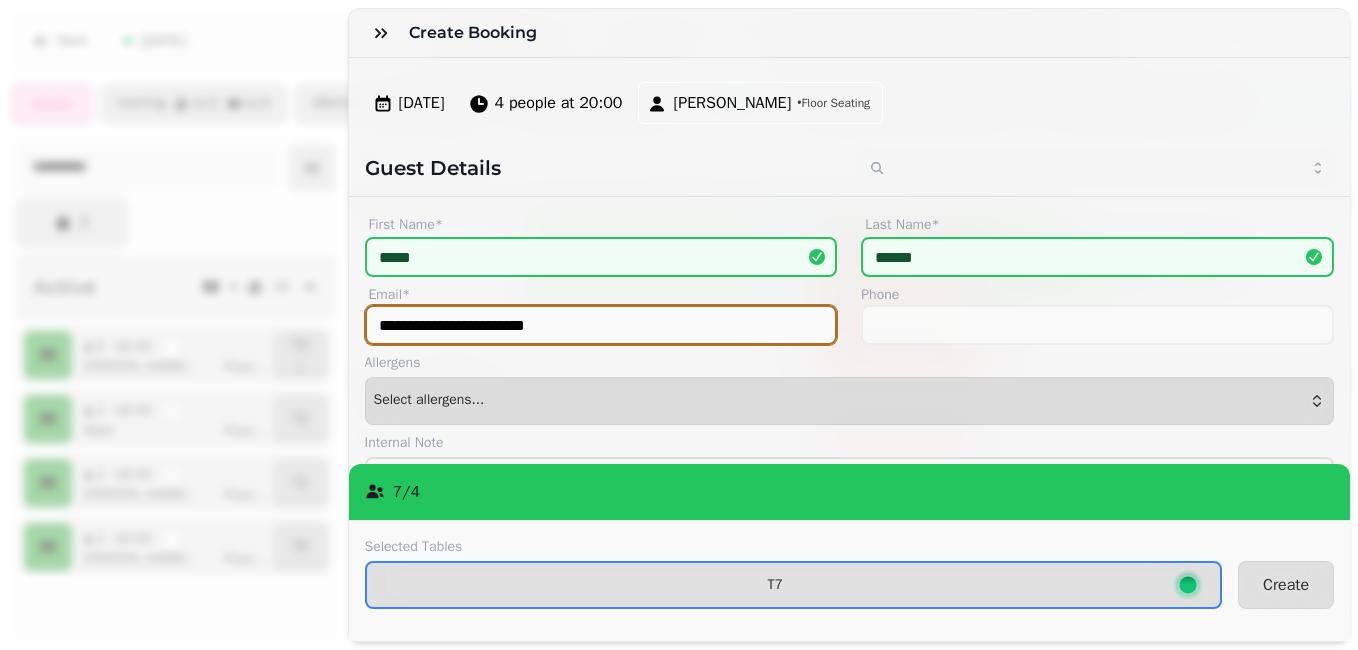 type on "**********" 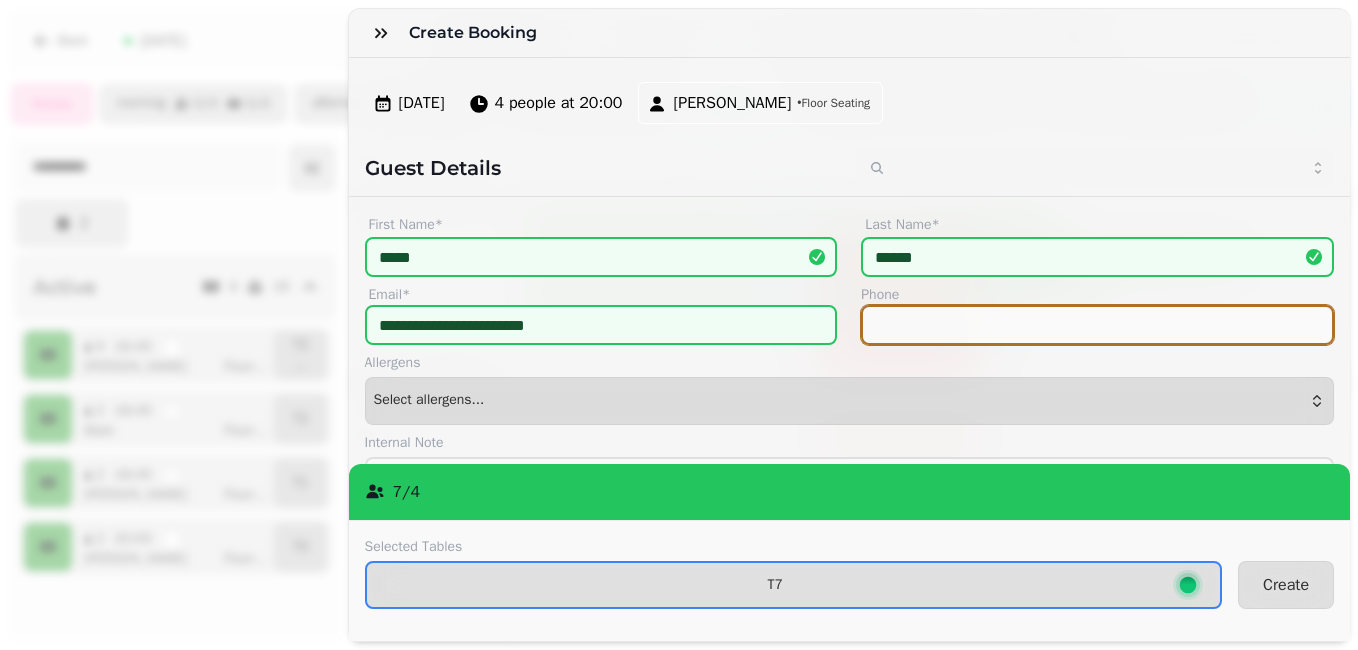 click on "Phone" at bounding box center [1097, 325] 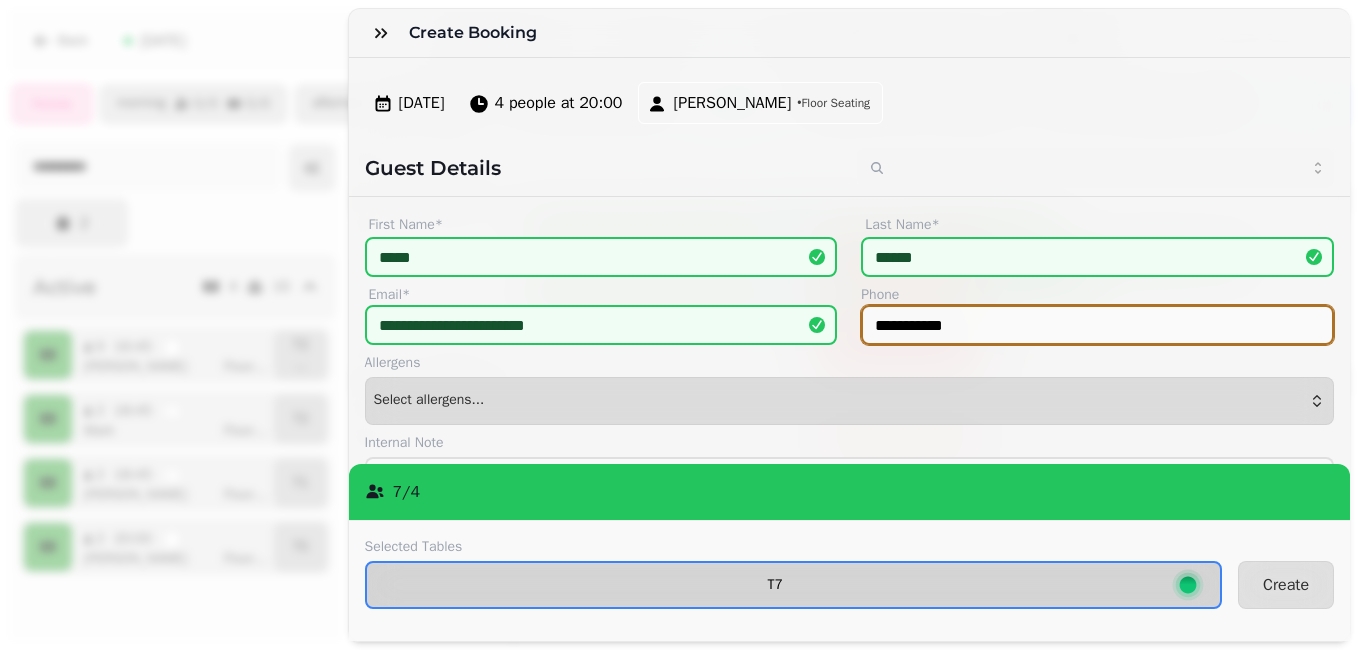 type on "**********" 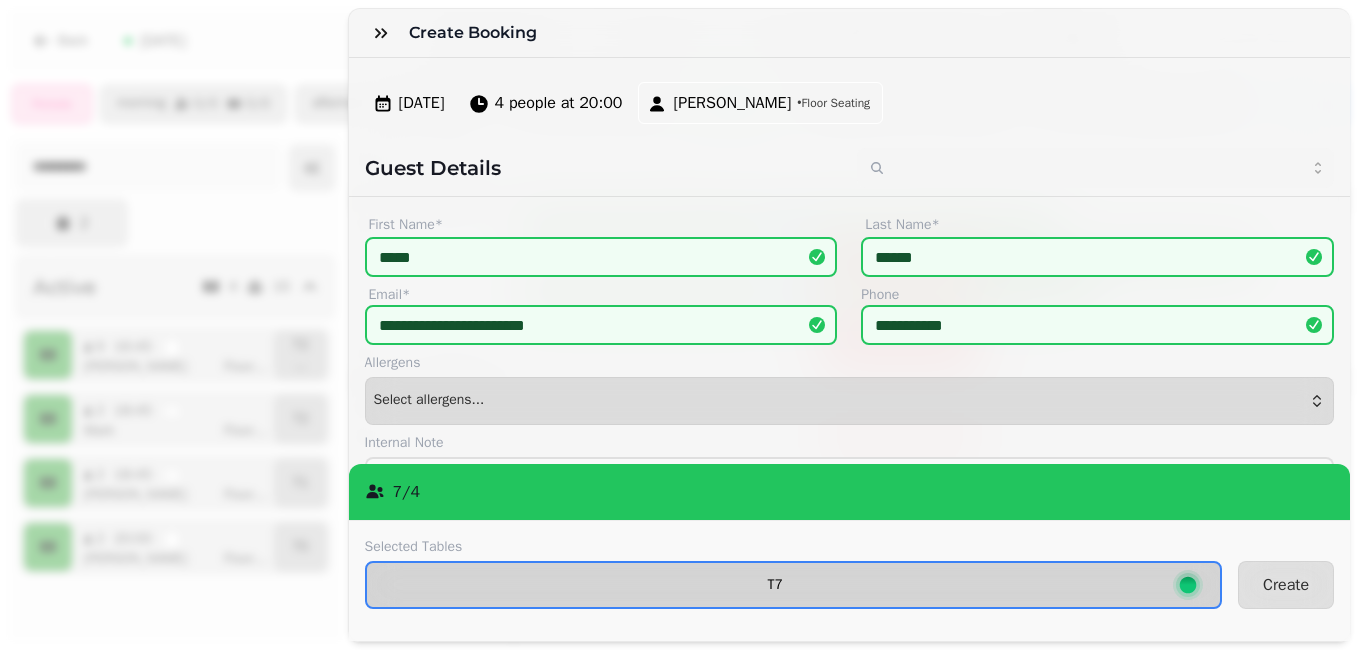 click on "T7" at bounding box center [794, 585] 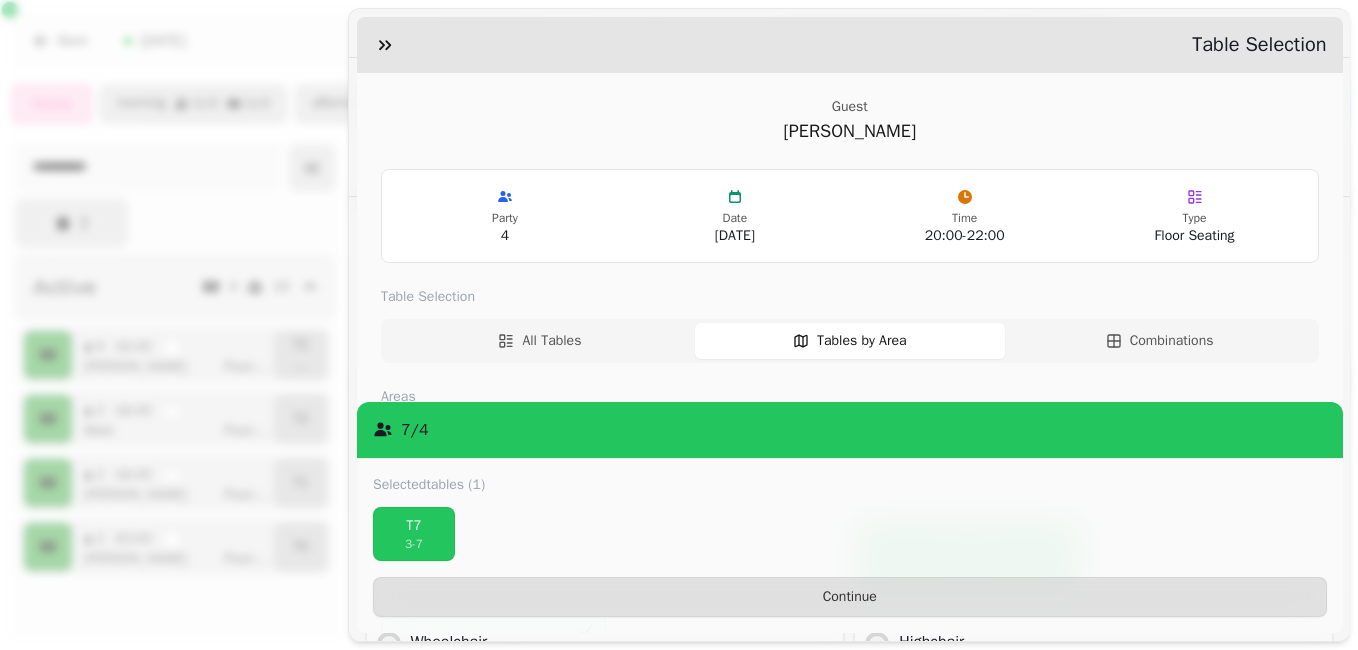 scroll, scrollTop: 298, scrollLeft: 0, axis: vertical 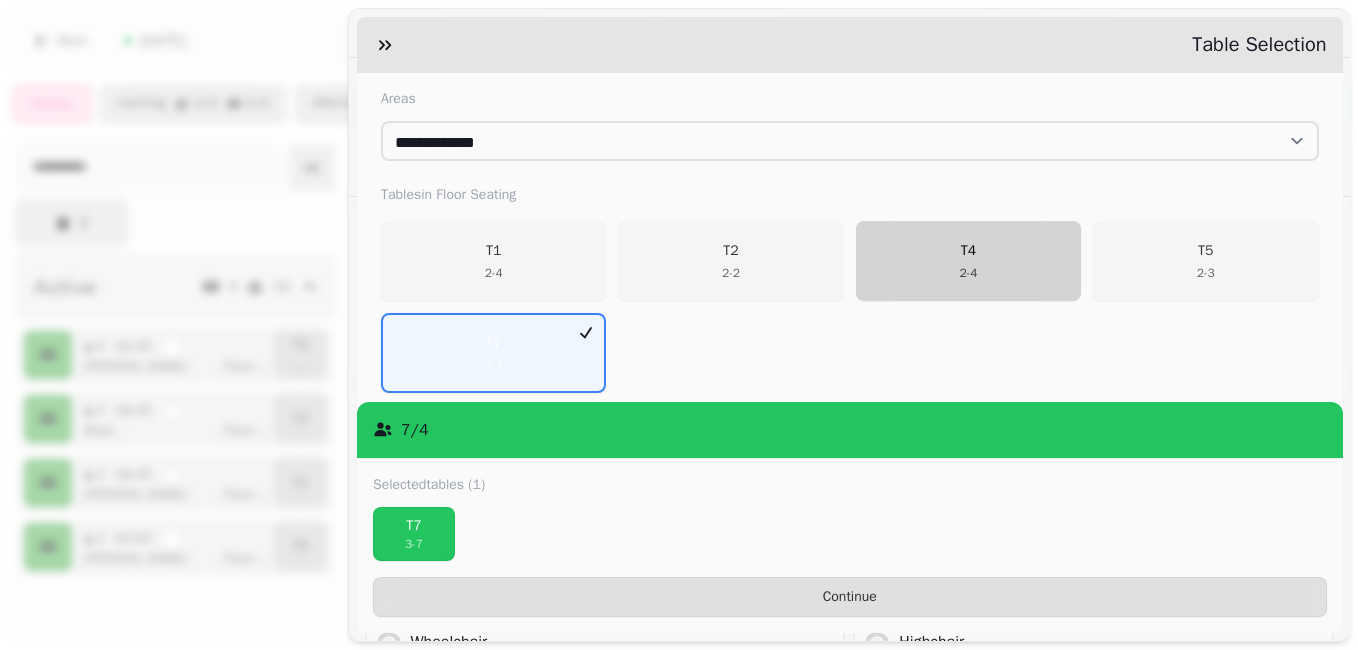 click on "T4 2  -  4" at bounding box center [967, 261] 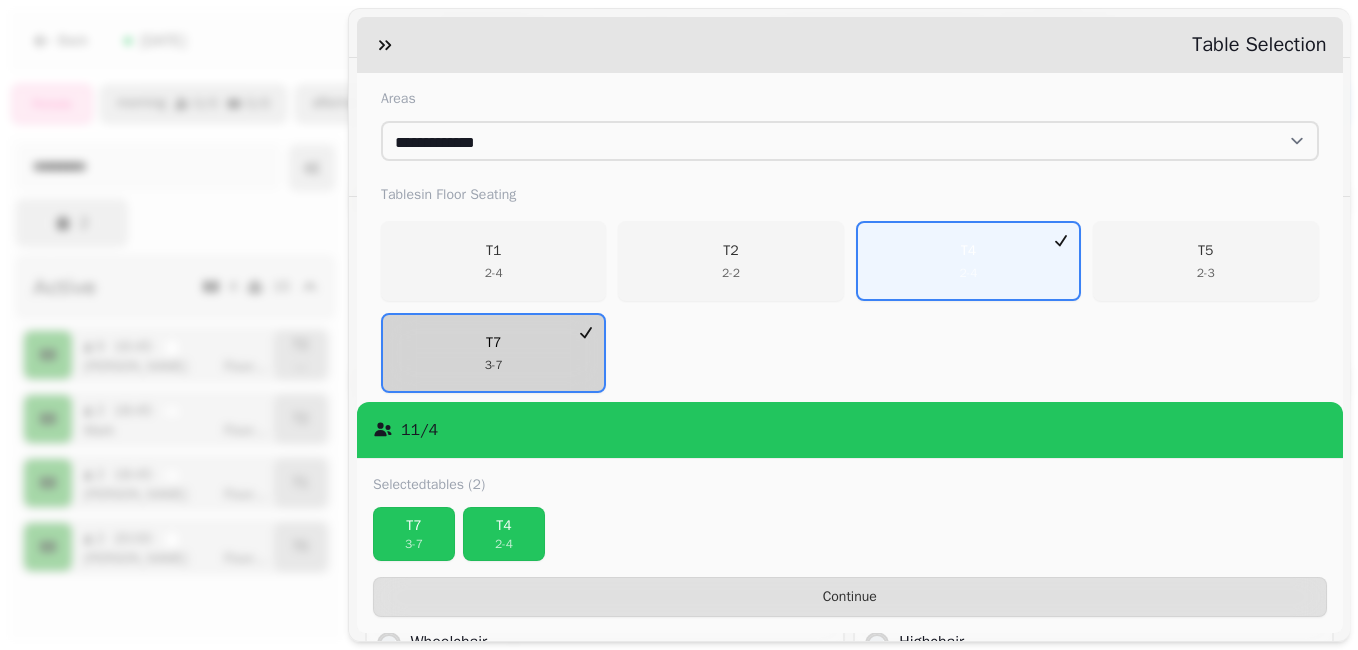click on "T7 3  -  7" at bounding box center [493, 353] 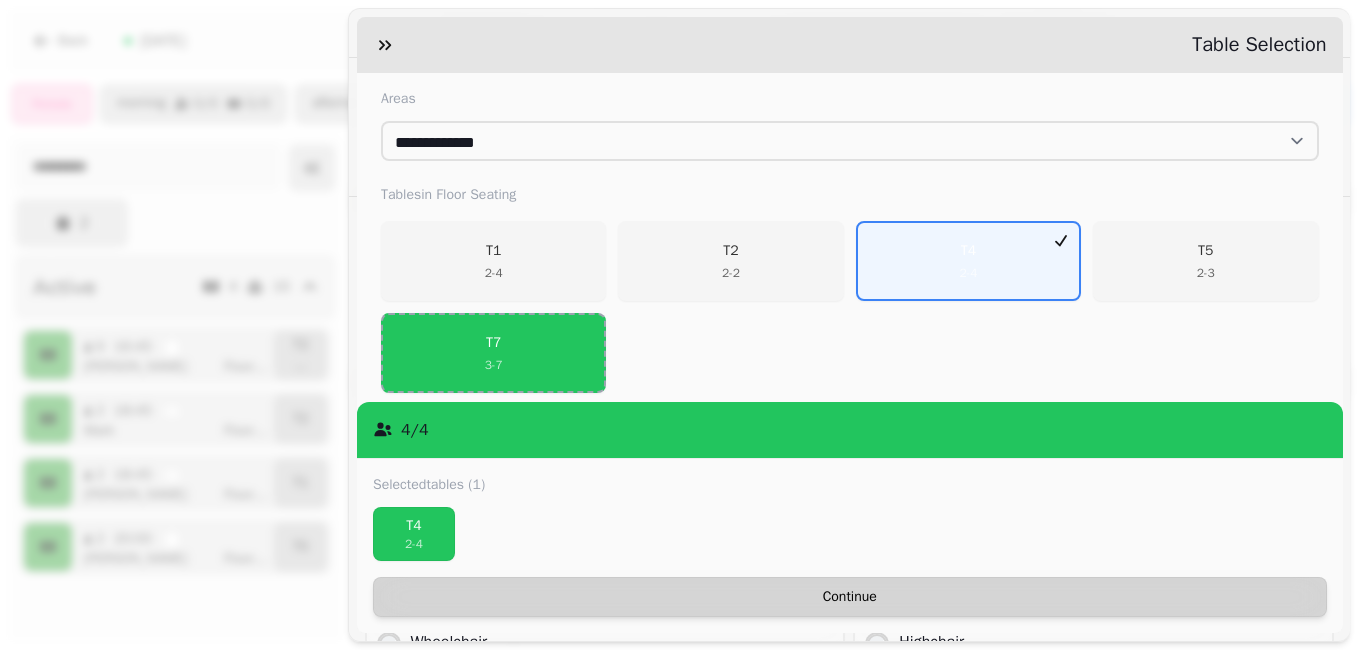 click on "Continue" at bounding box center (850, 597) 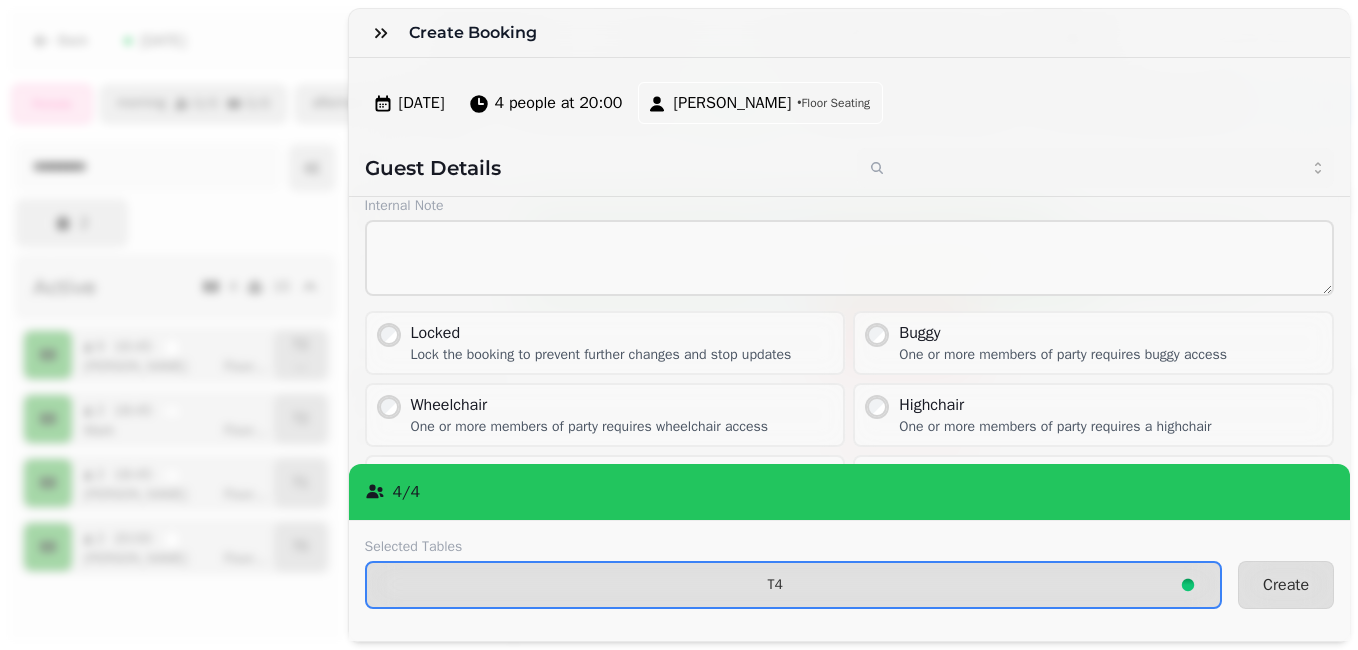 scroll, scrollTop: 352, scrollLeft: 0, axis: vertical 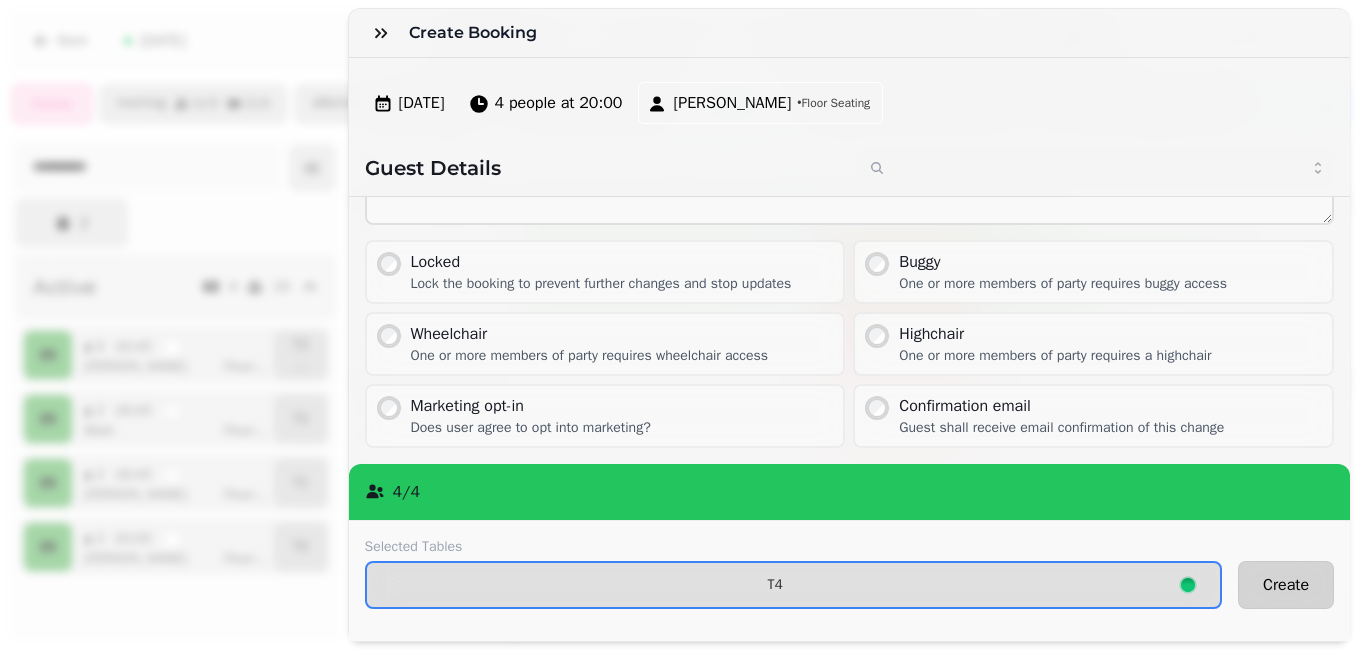 click on "Create" at bounding box center (1286, 585) 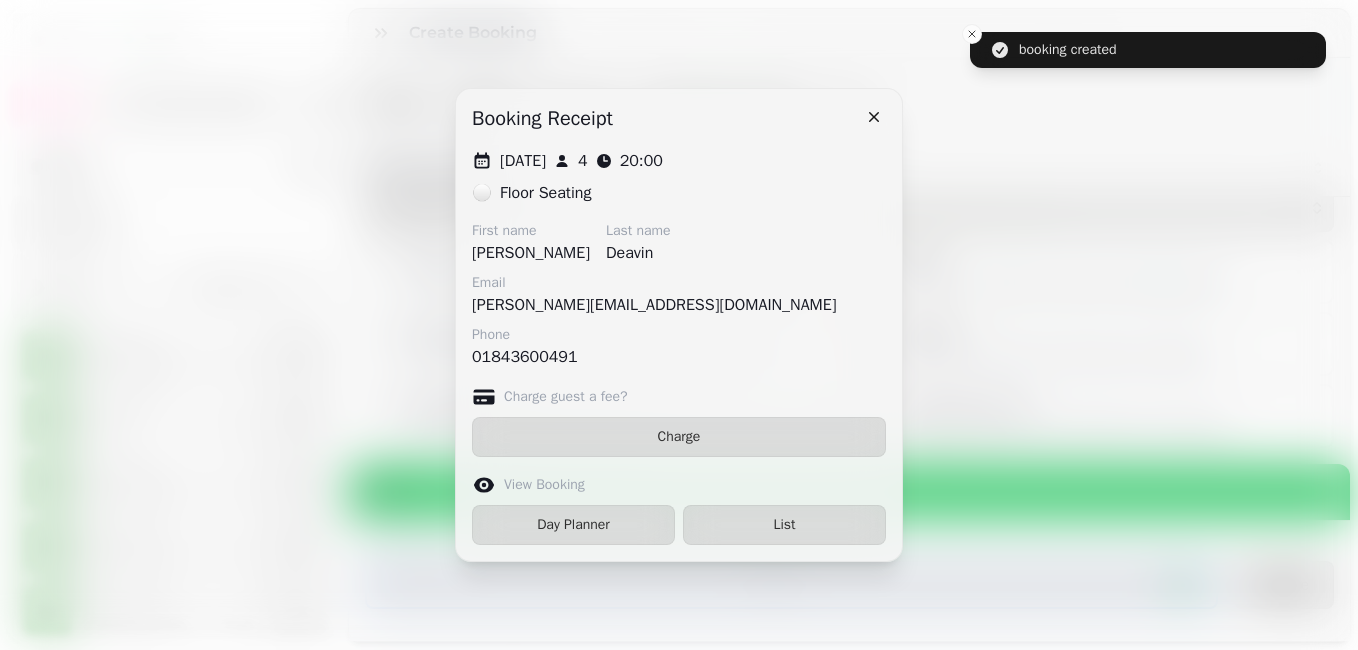 scroll, scrollTop: 238, scrollLeft: 0, axis: vertical 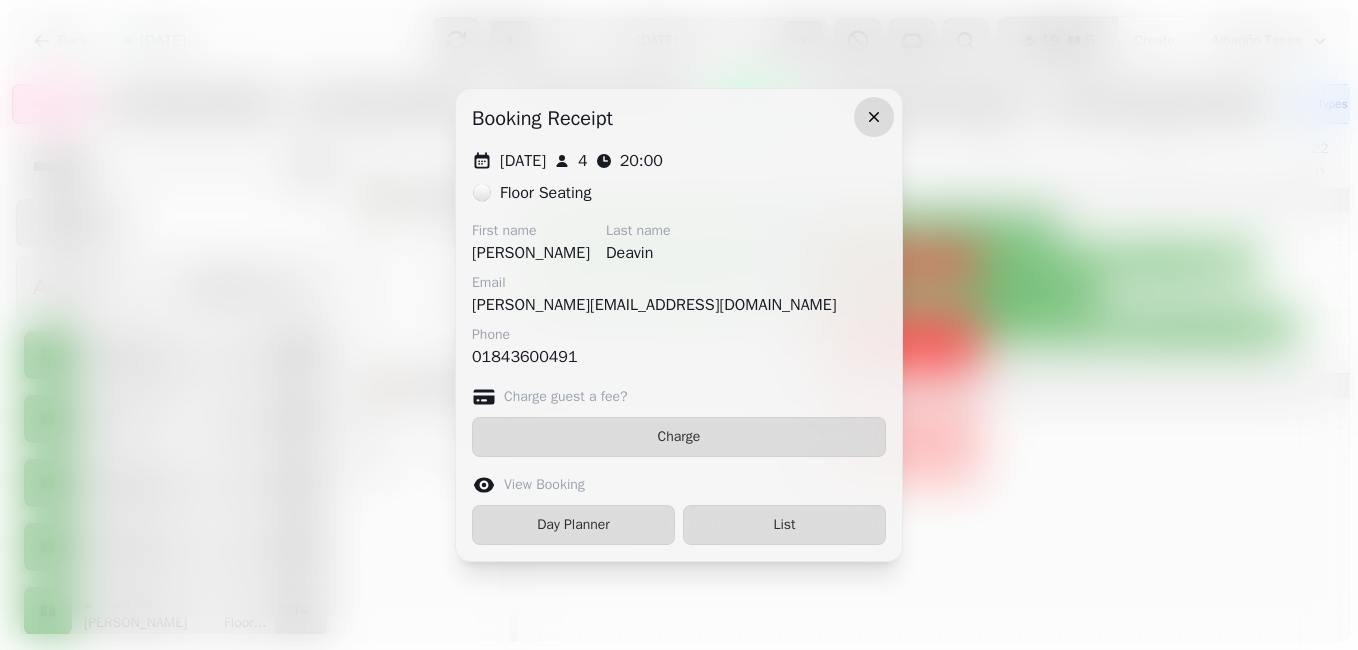 click at bounding box center (874, 117) 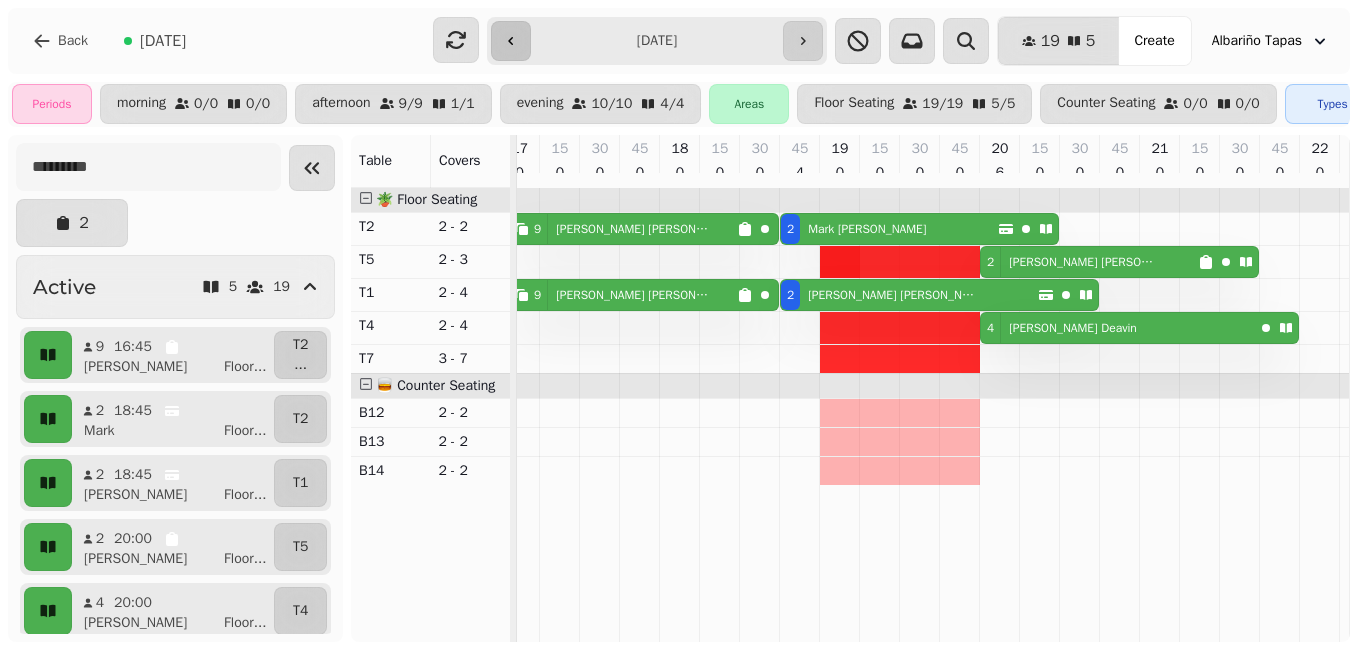 click 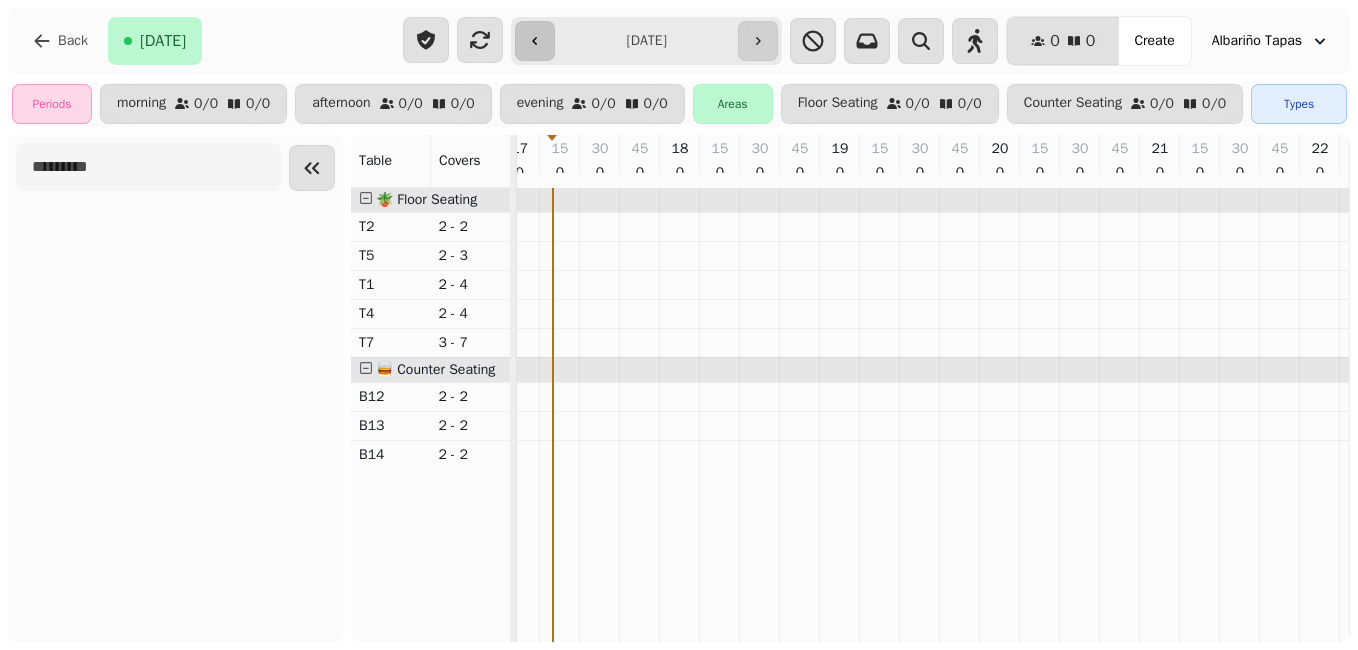 type 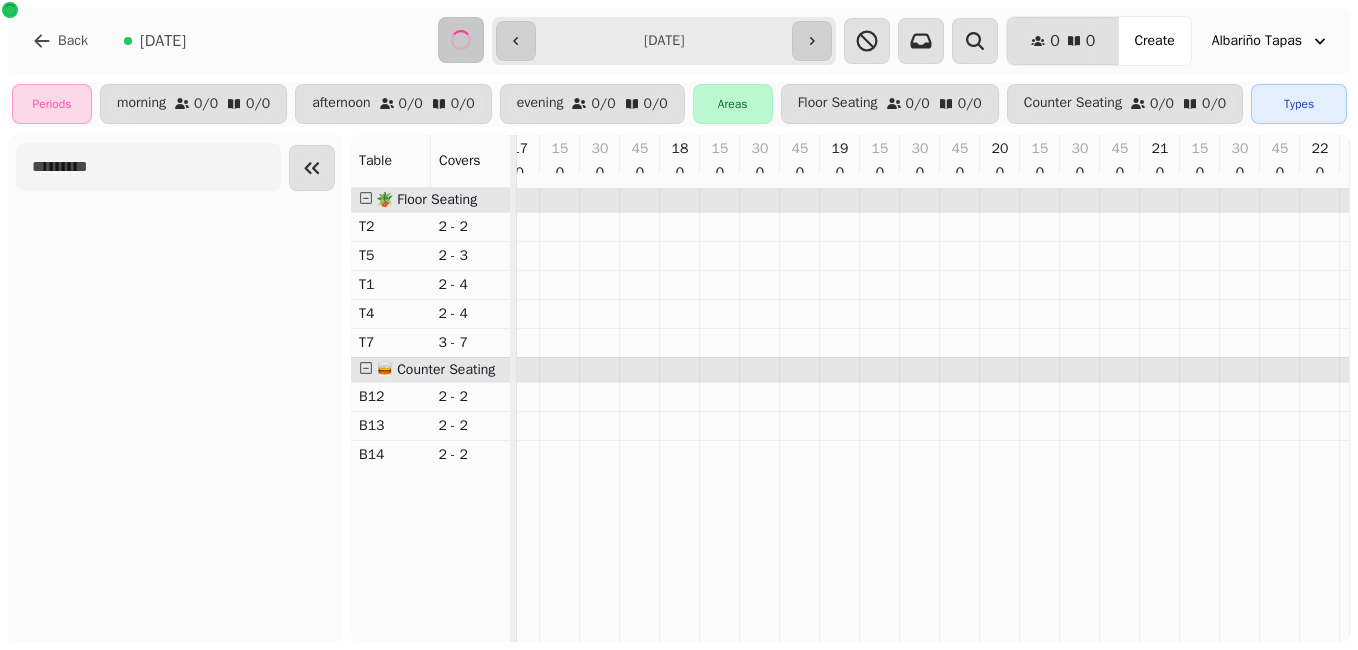 drag, startPoint x: 516, startPoint y: 38, endPoint x: 335, endPoint y: -1, distance: 185.15399 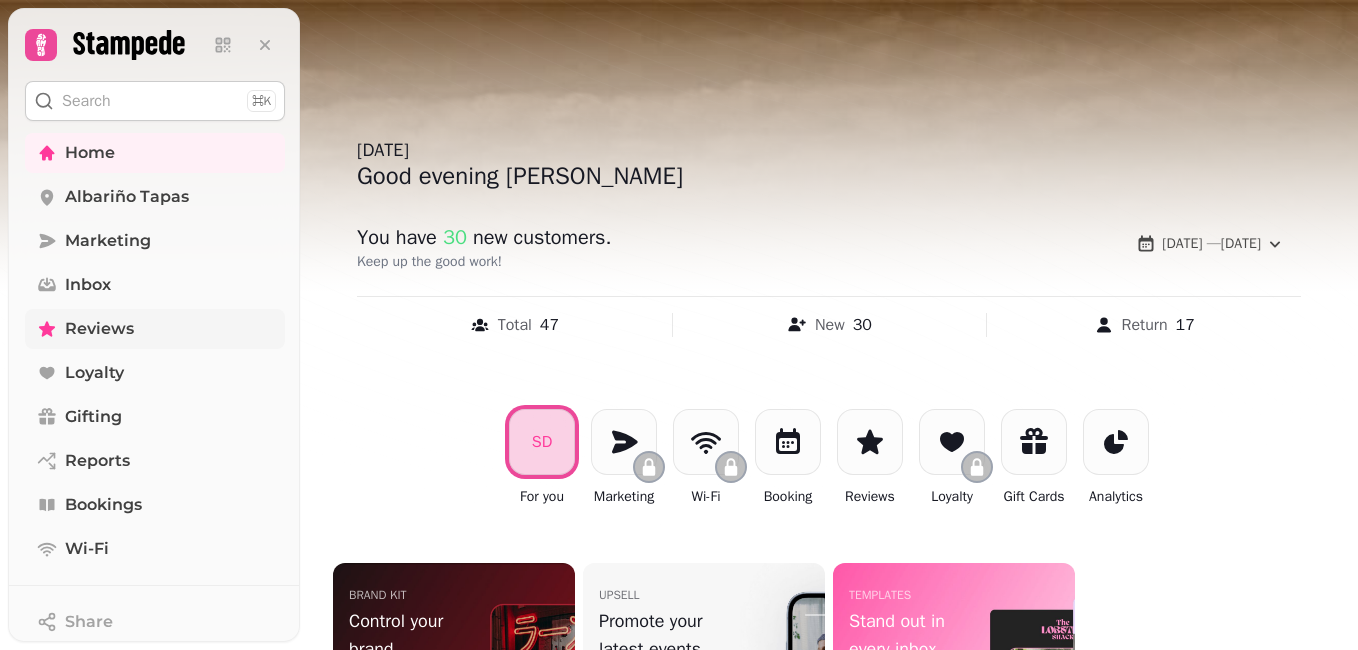 click on "Reviews" at bounding box center (99, 329) 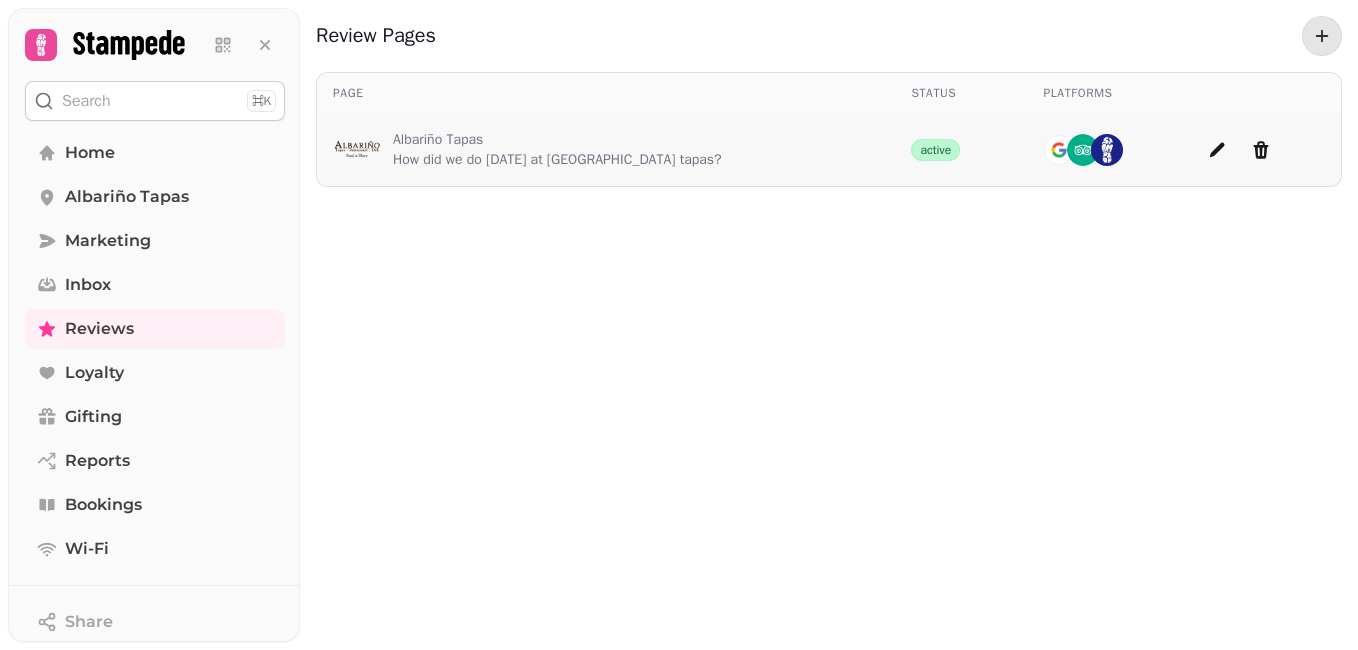 click on "How did we do [DATE] at [GEOGRAPHIC_DATA] tapas?" at bounding box center [557, 160] 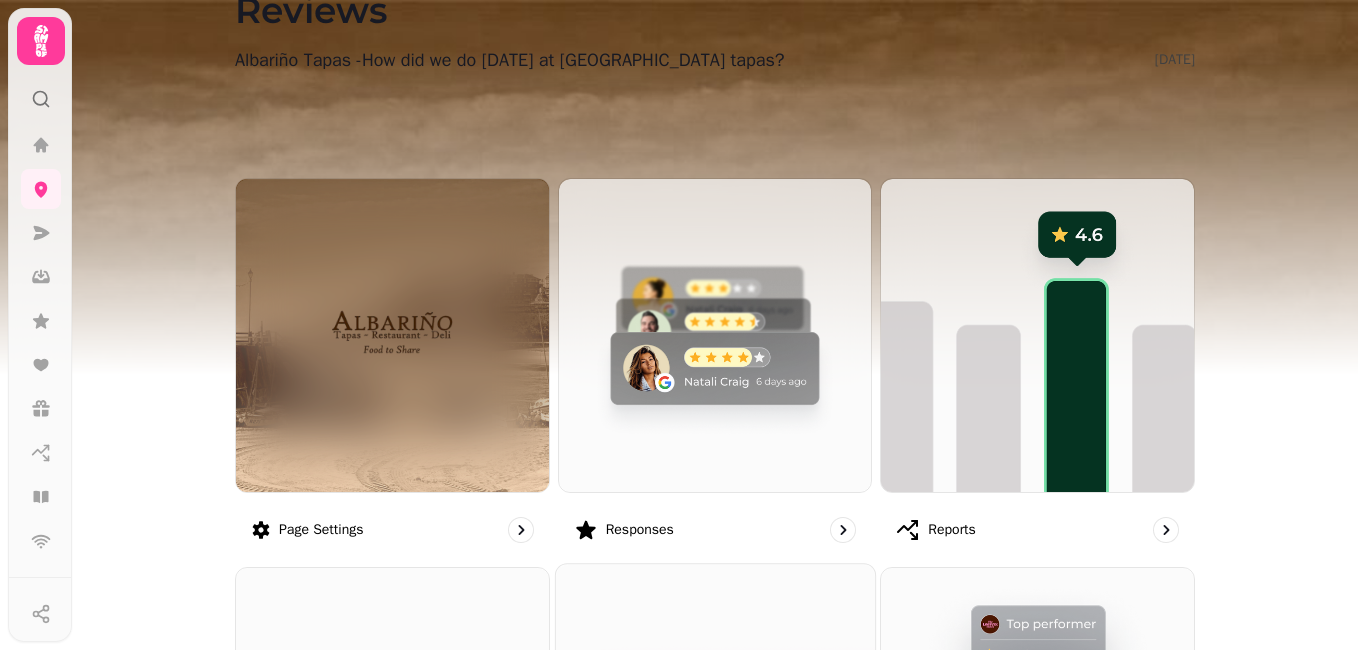scroll, scrollTop: 0, scrollLeft: 0, axis: both 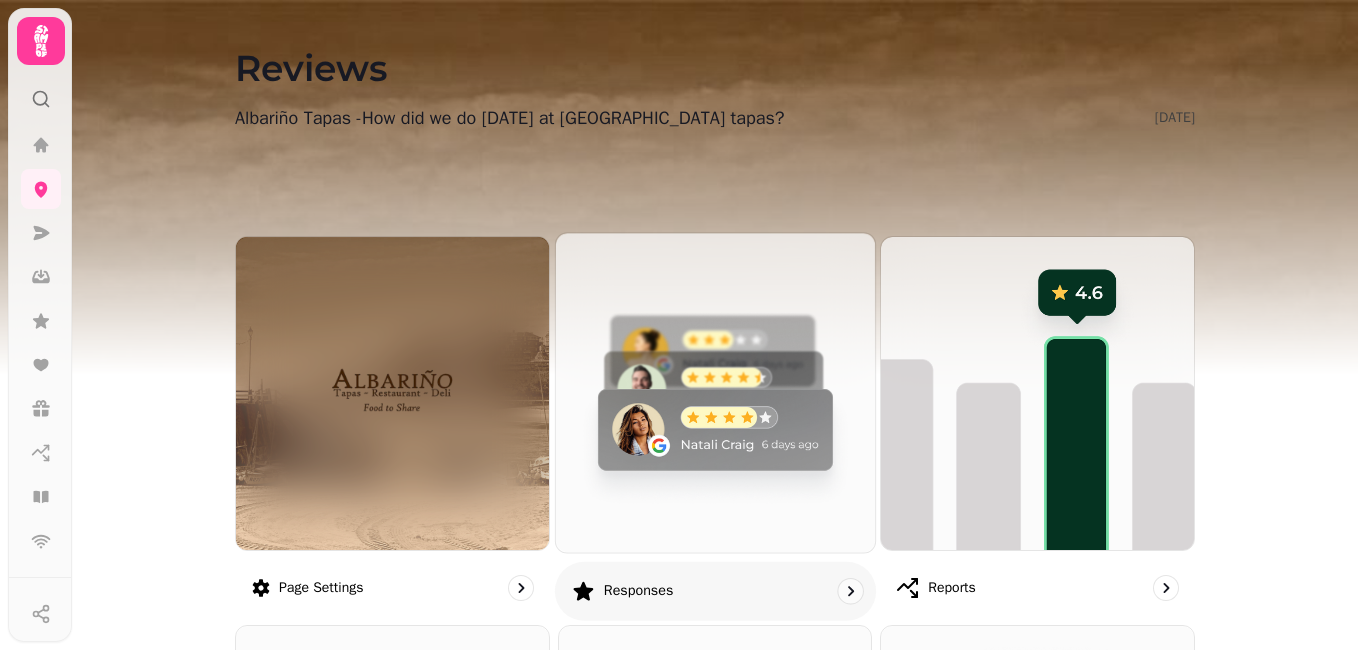 click at bounding box center (715, 392) 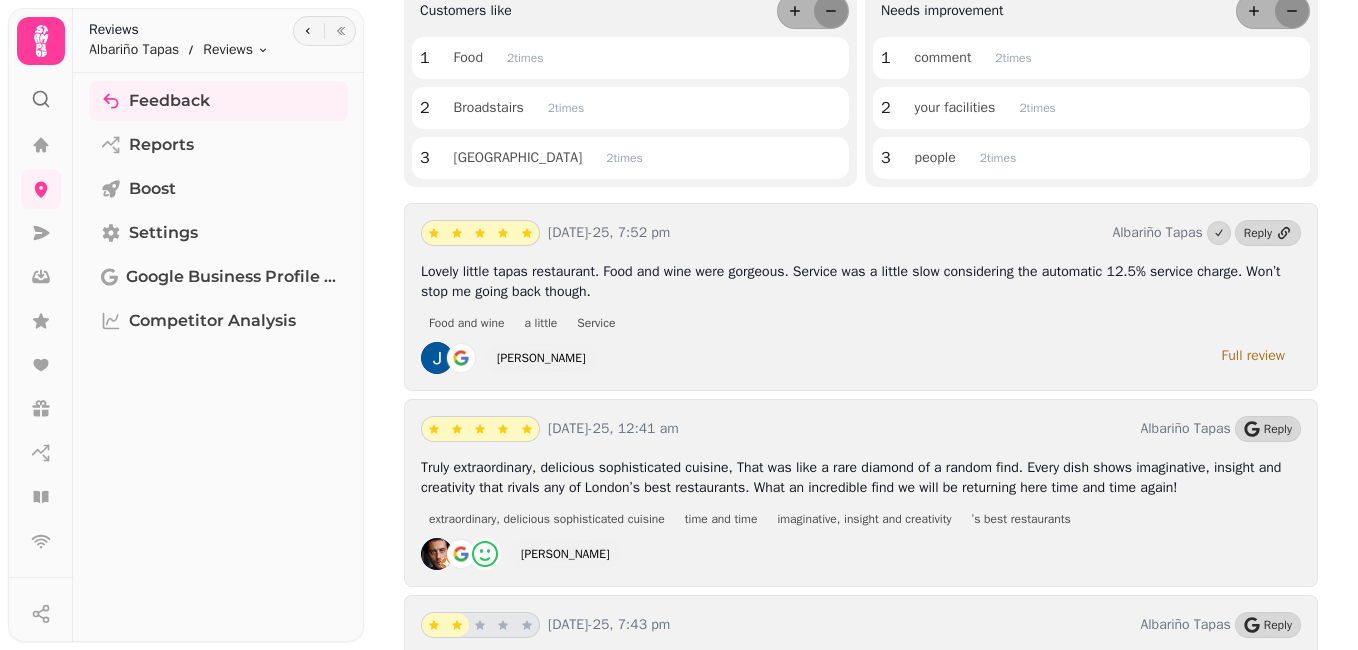 scroll, scrollTop: 280, scrollLeft: 0, axis: vertical 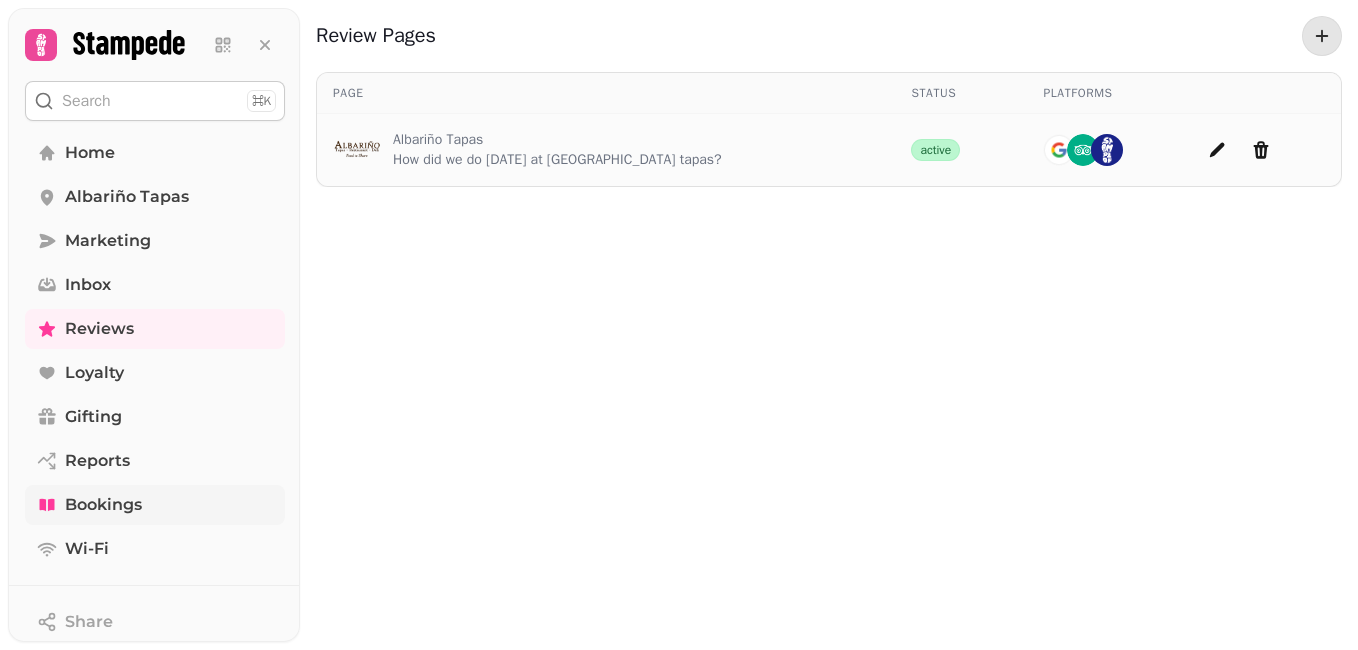 click on "Bookings" at bounding box center [103, 505] 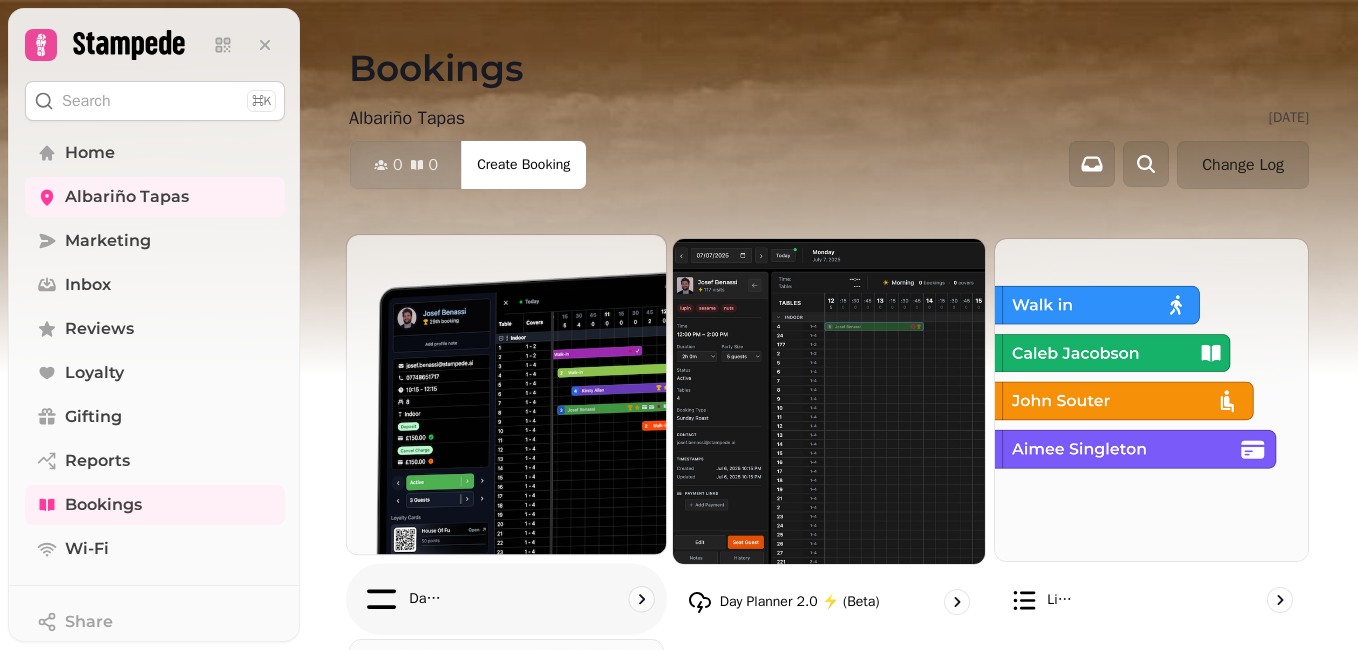 click at bounding box center (506, 394) 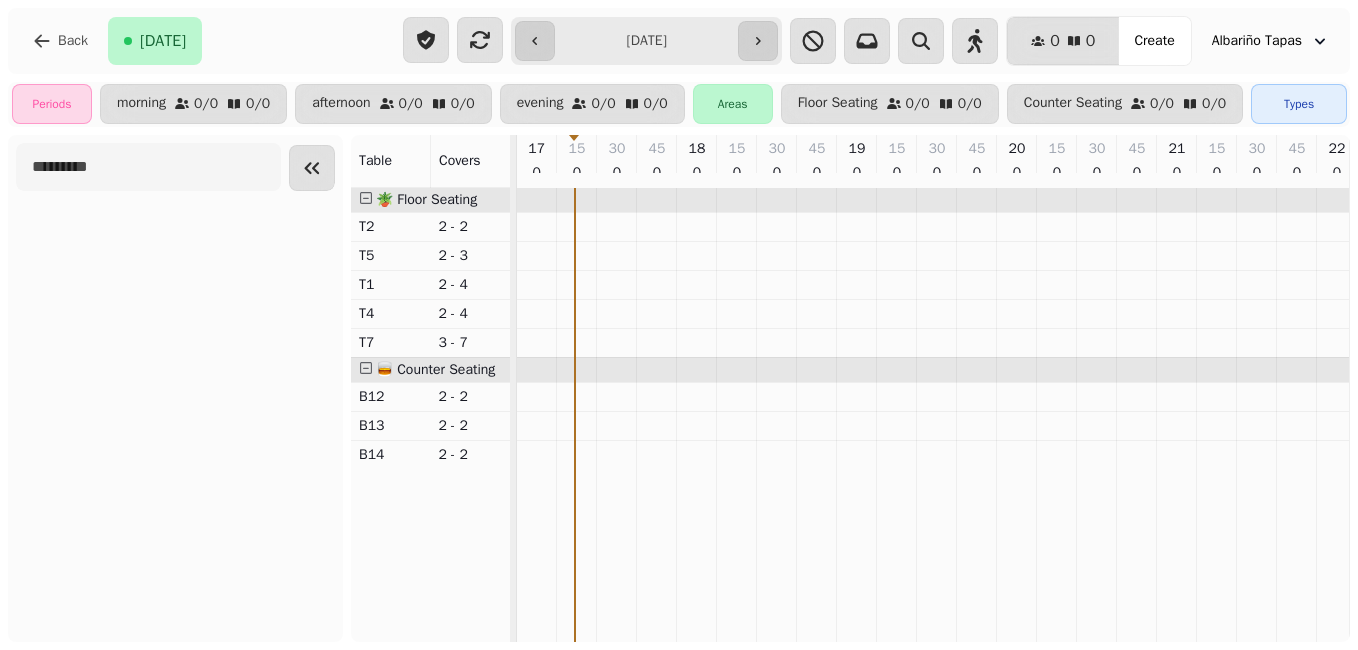 scroll, scrollTop: 0, scrollLeft: 60, axis: horizontal 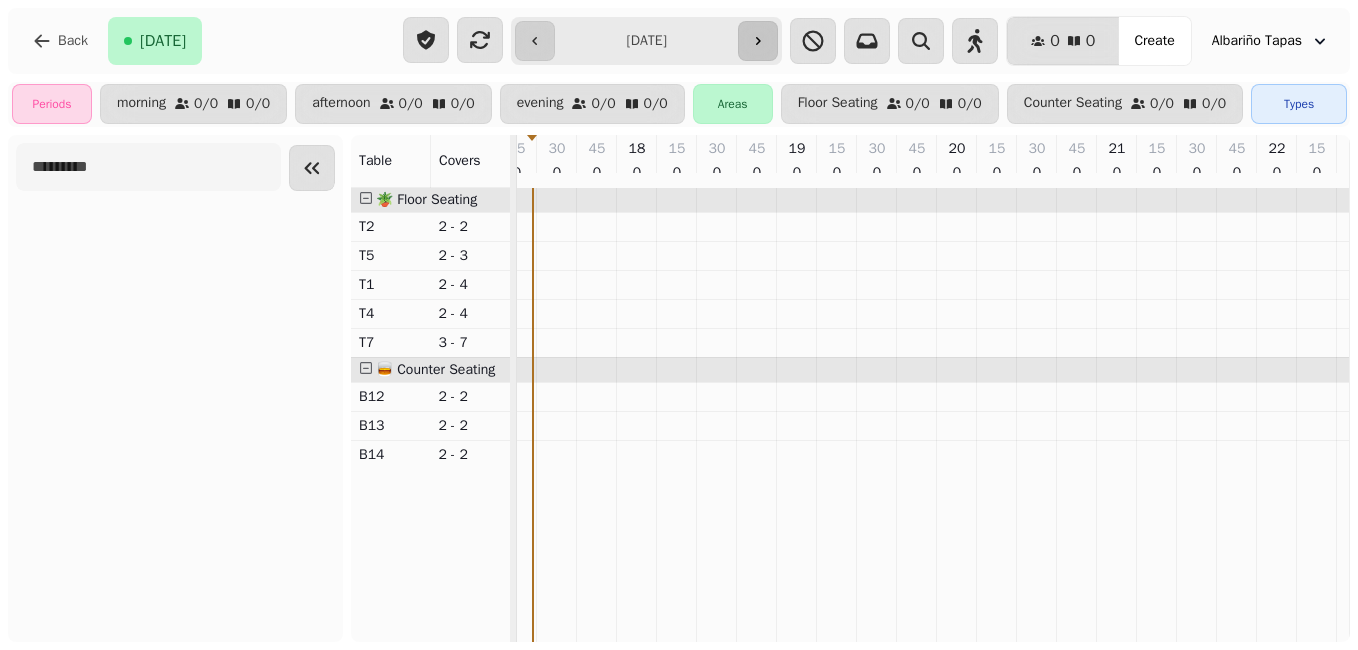click 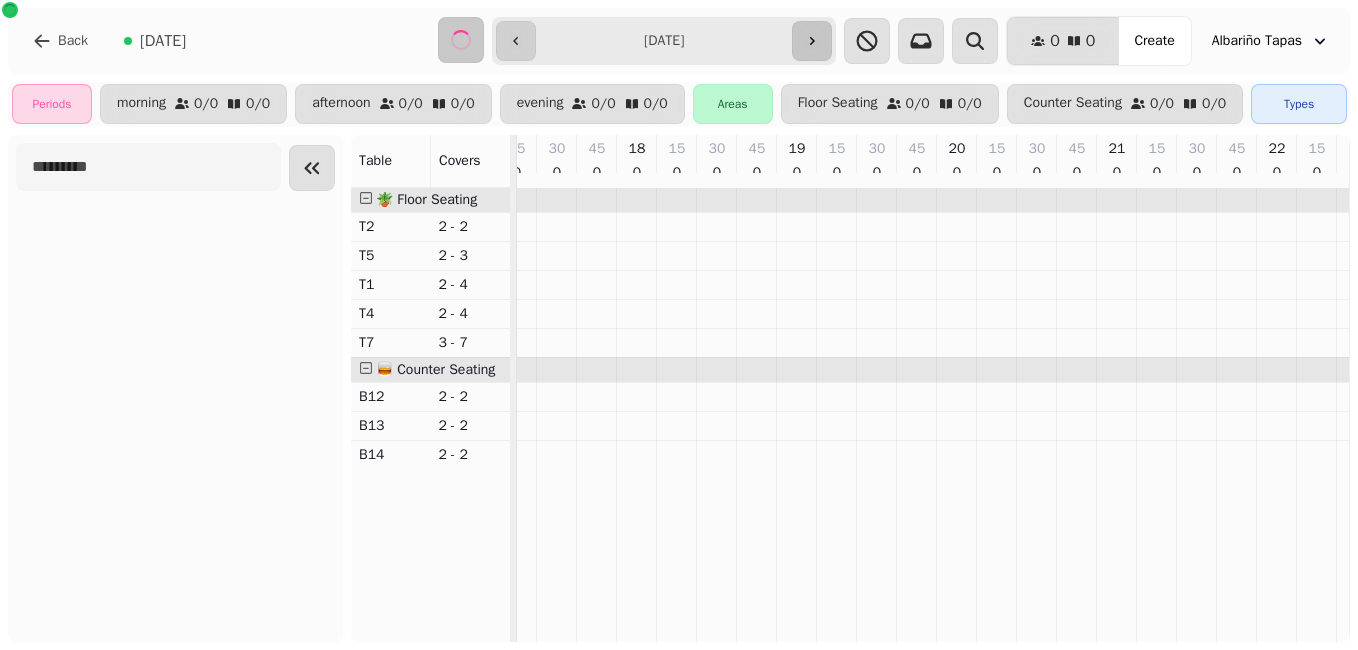 click on "**********" at bounding box center (664, 41) 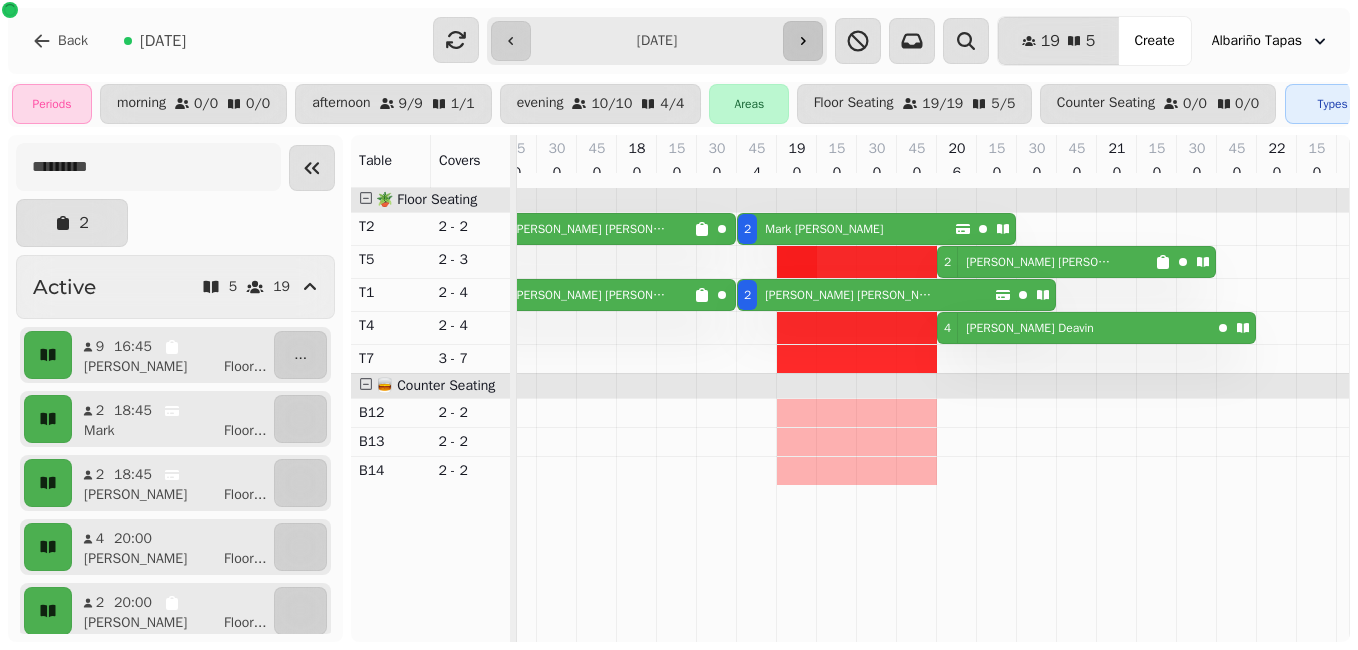 click at bounding box center (803, 41) 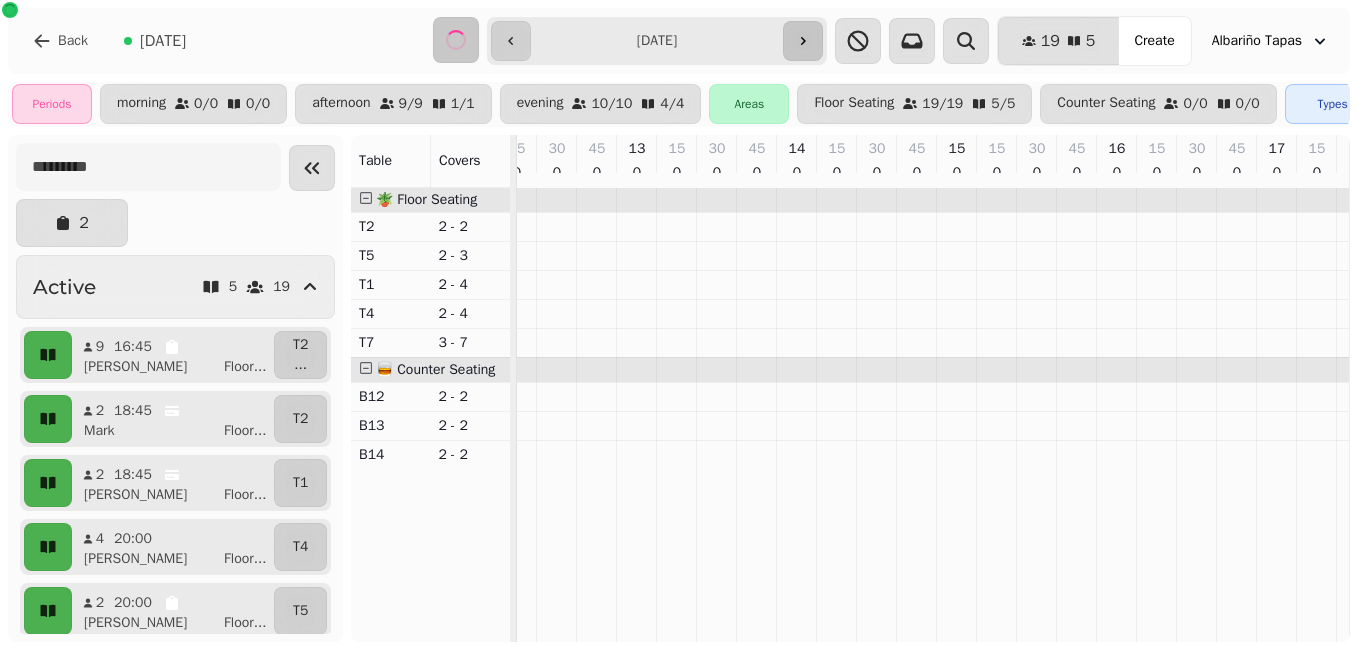 scroll, scrollTop: 0, scrollLeft: 860, axis: horizontal 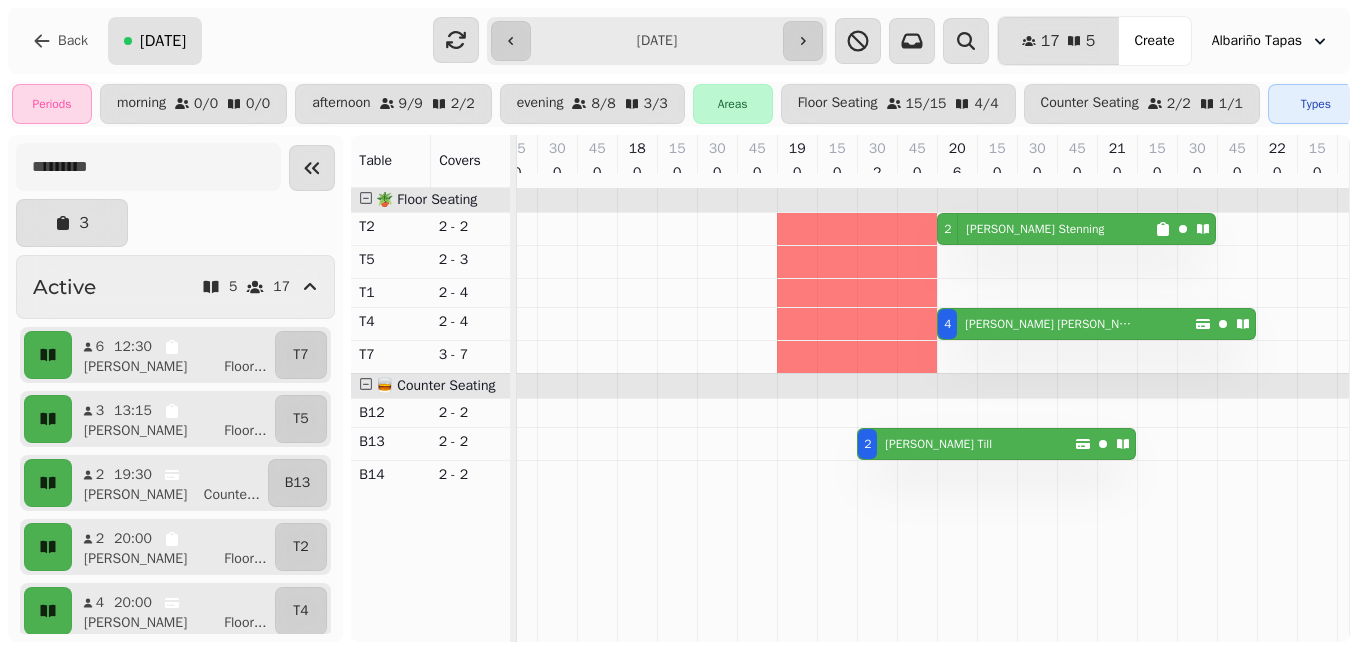 click on "[DATE]" at bounding box center (163, 41) 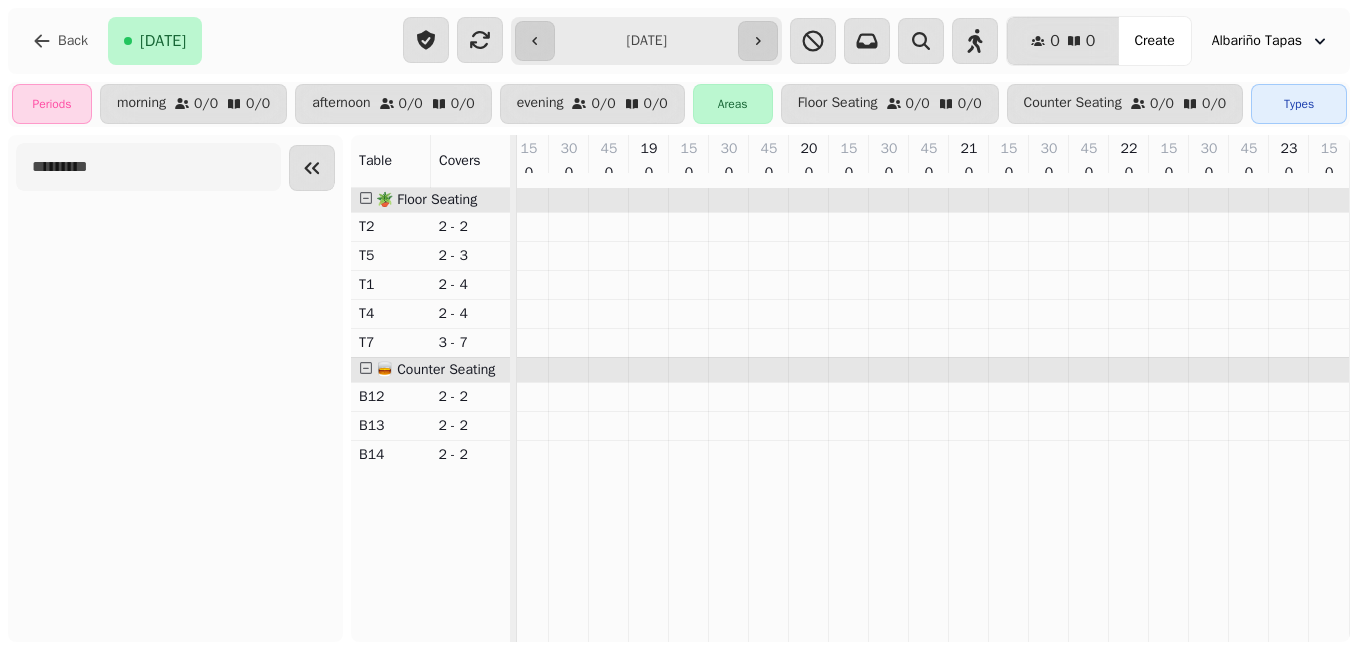 type on "**********" 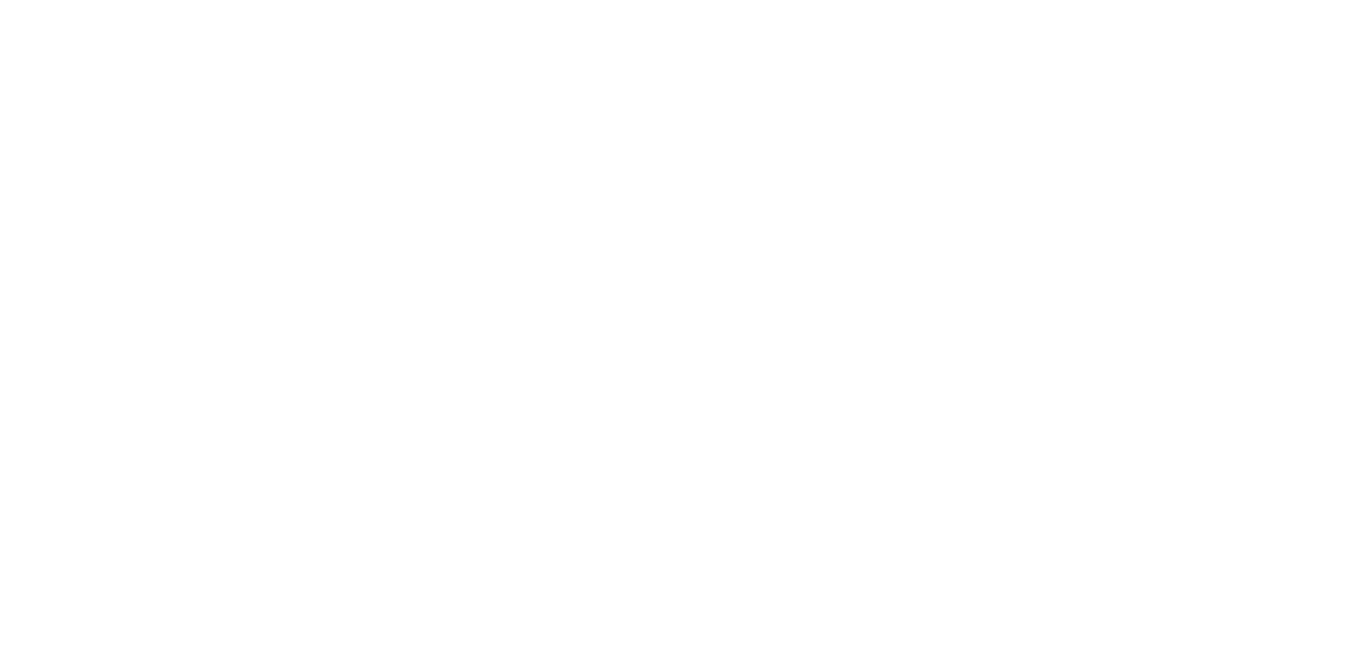 scroll, scrollTop: 0, scrollLeft: 0, axis: both 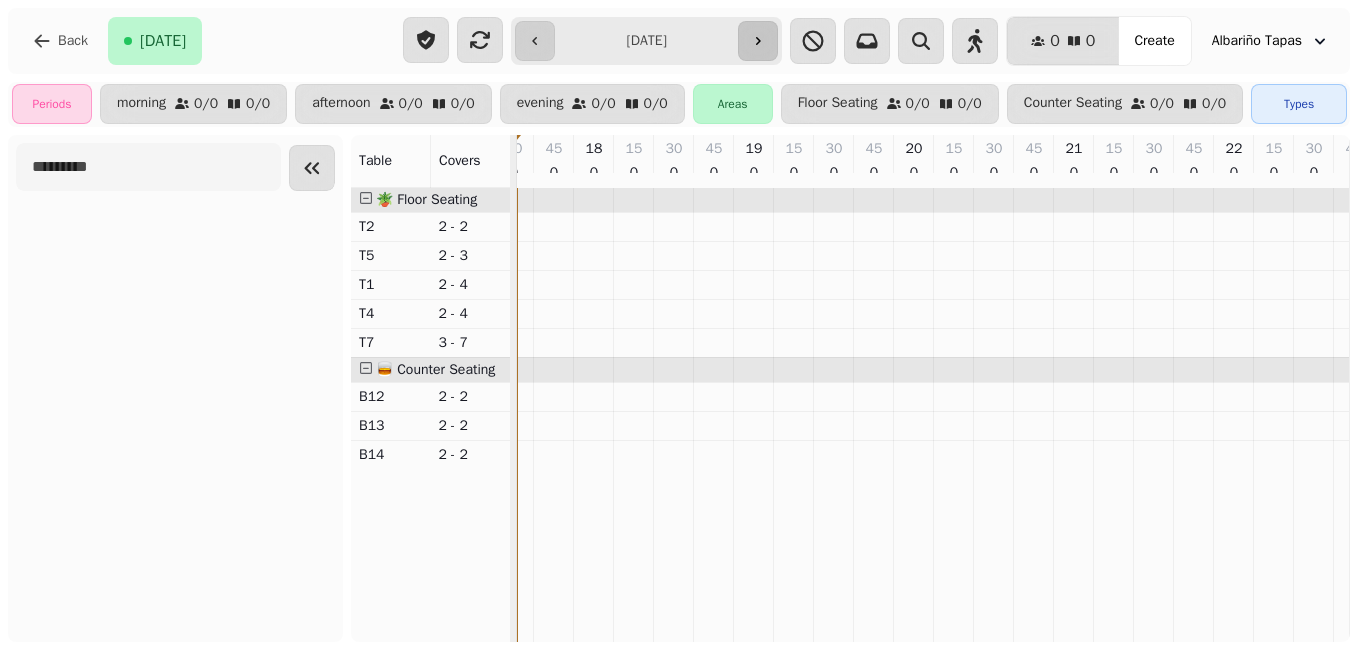 click 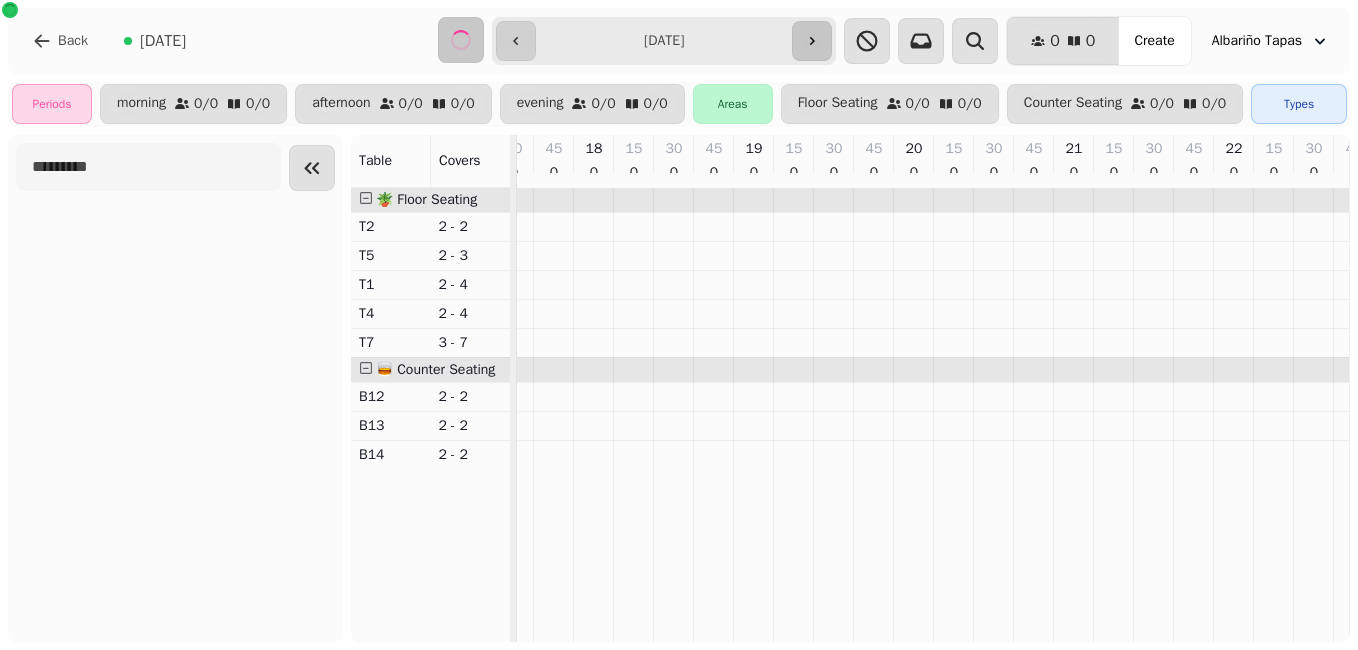 click on "**********" at bounding box center [664, 41] 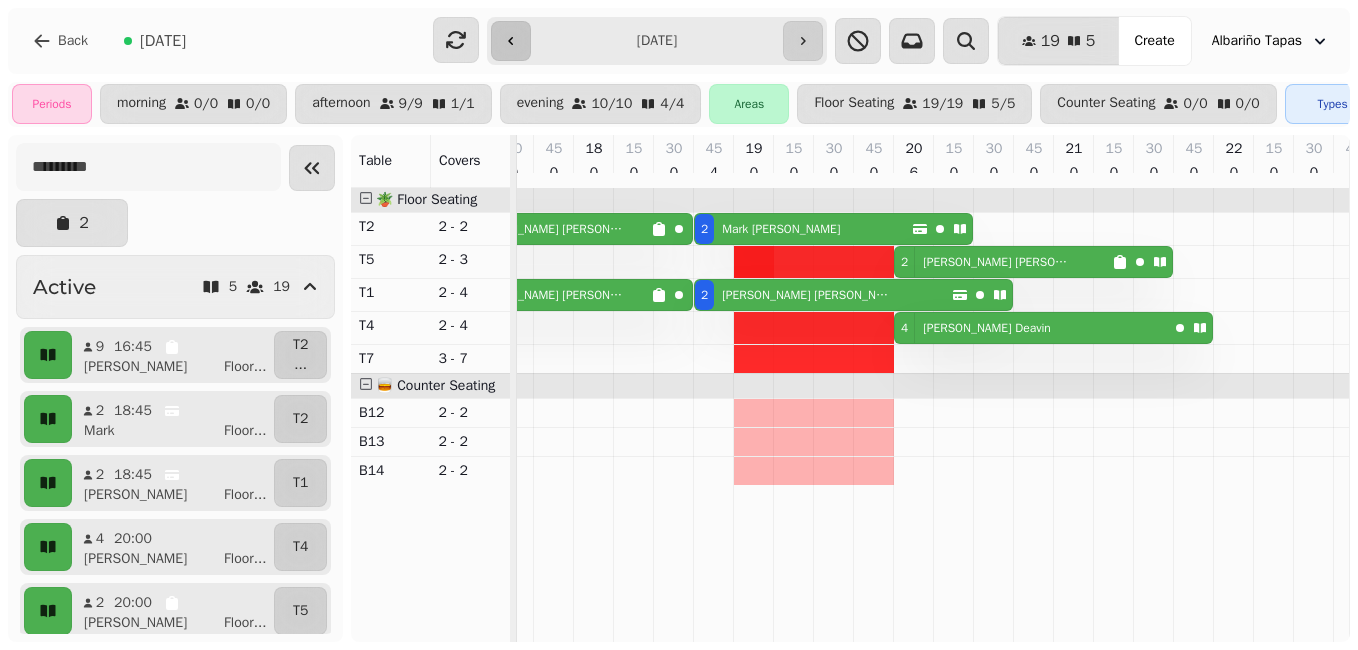 click 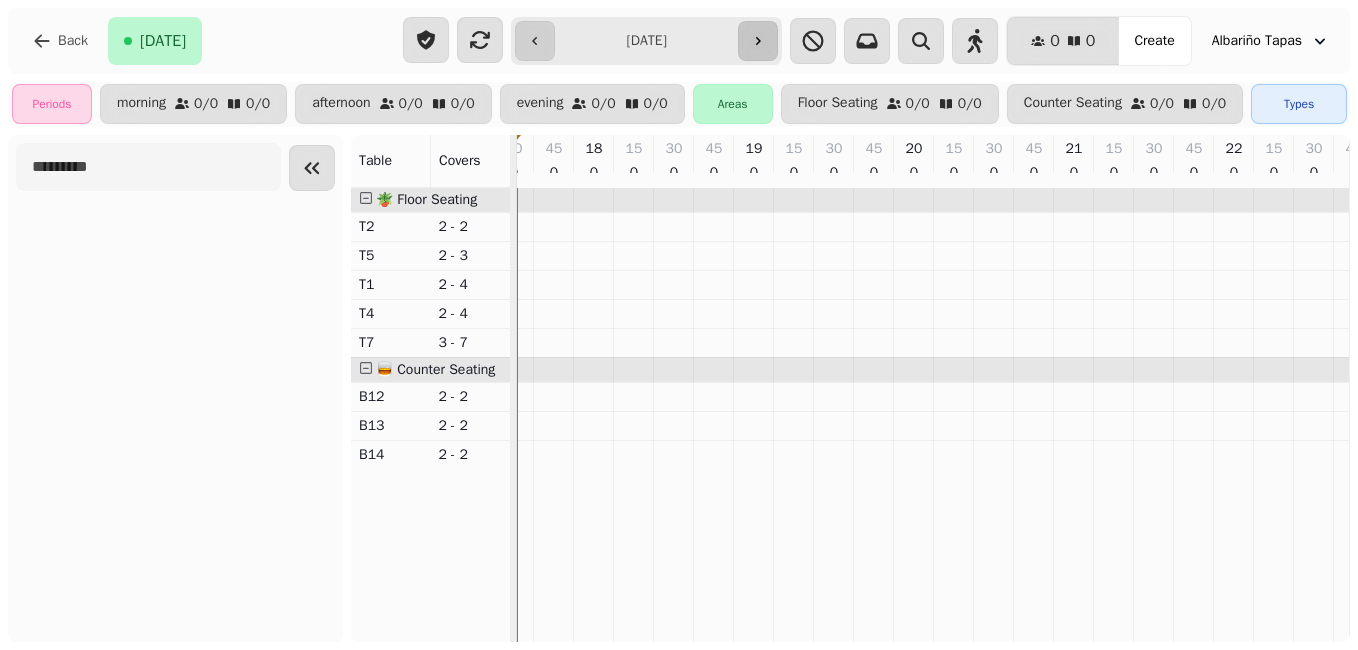 click at bounding box center (758, 41) 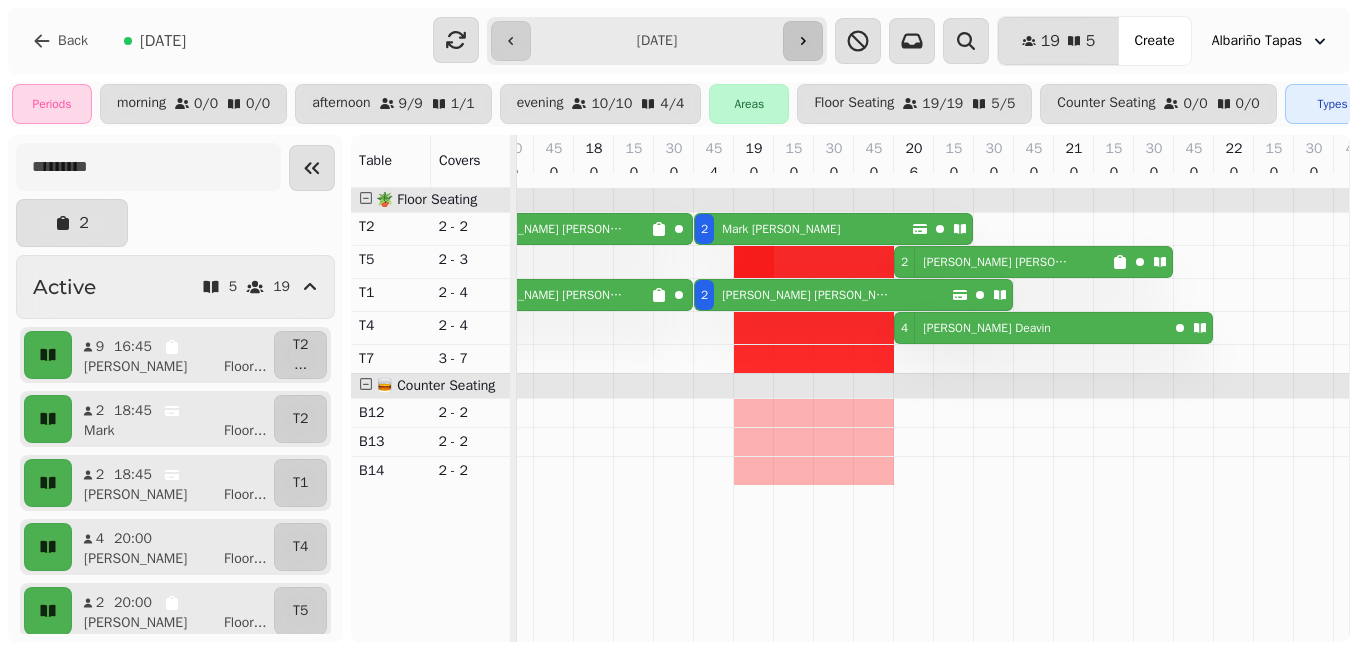 click 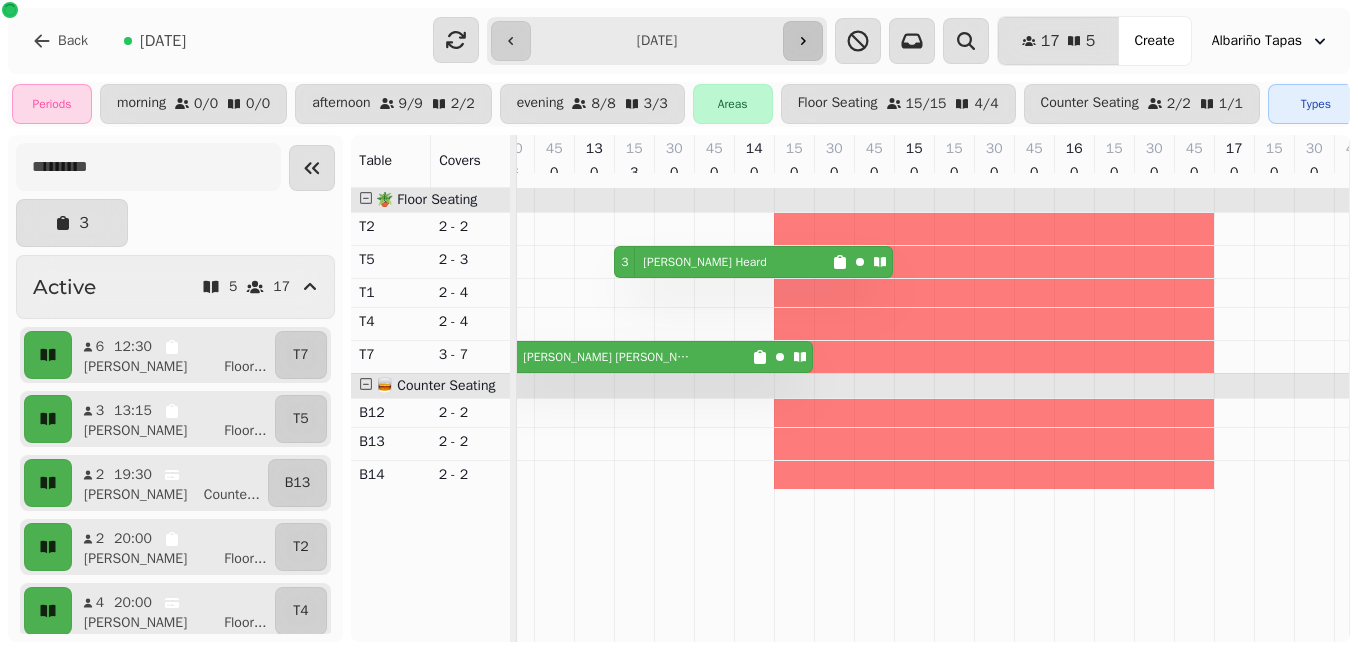 scroll, scrollTop: 0, scrollLeft: 903, axis: horizontal 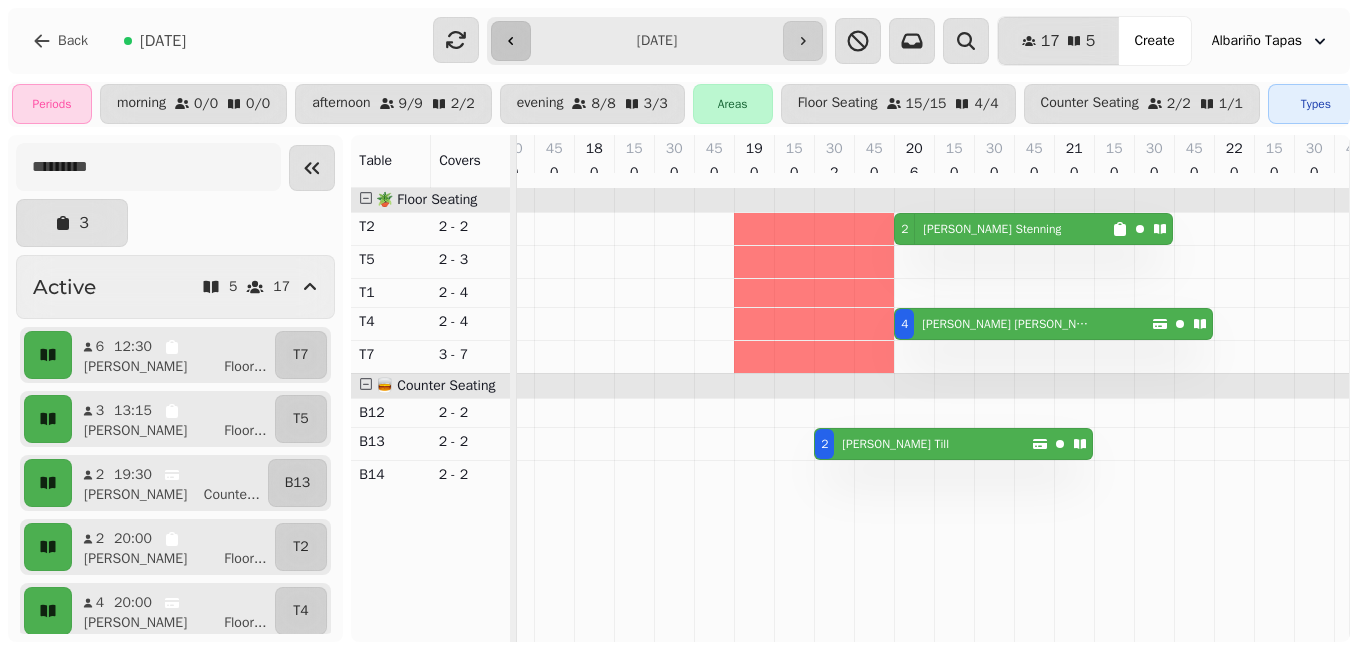 click 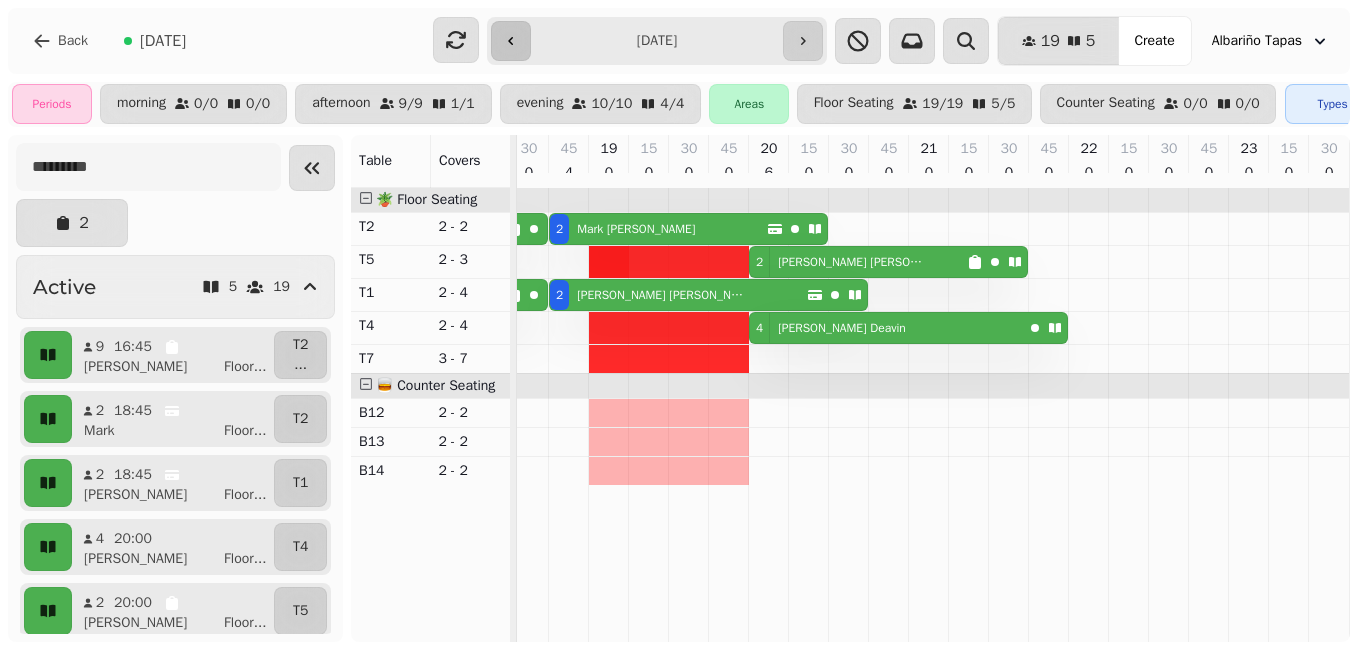 scroll, scrollTop: 0, scrollLeft: 103, axis: horizontal 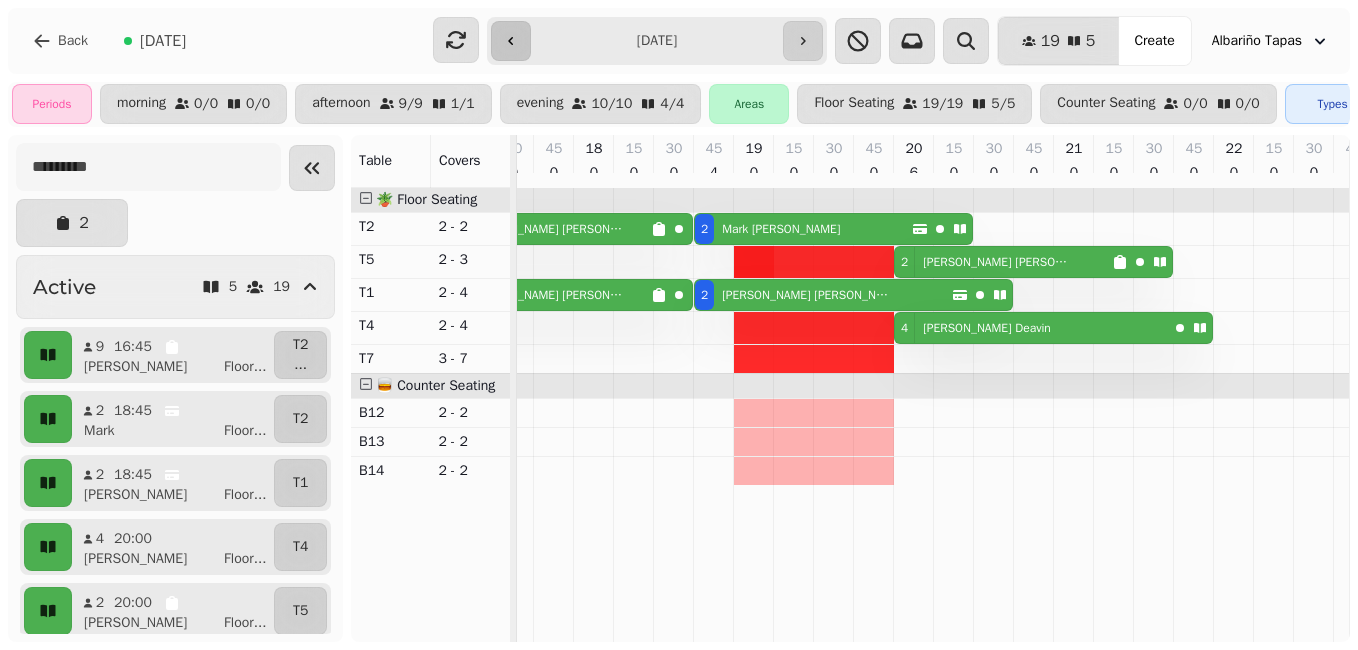 click 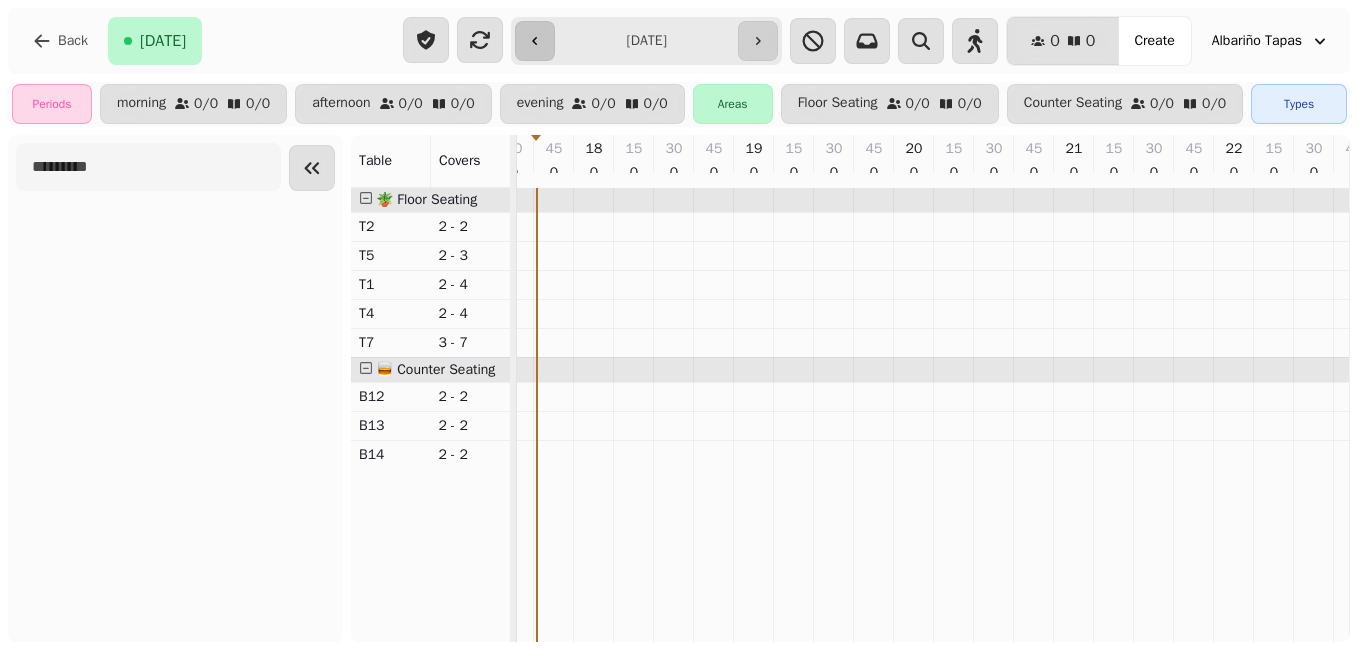 type 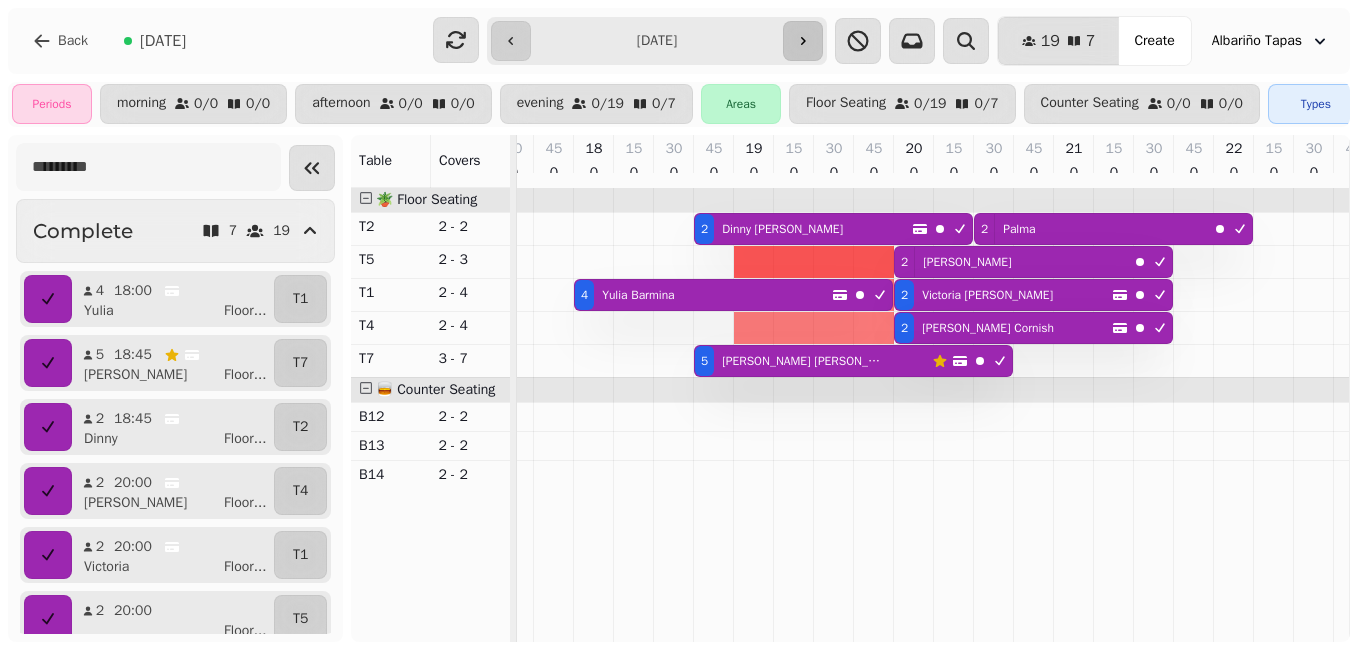 click 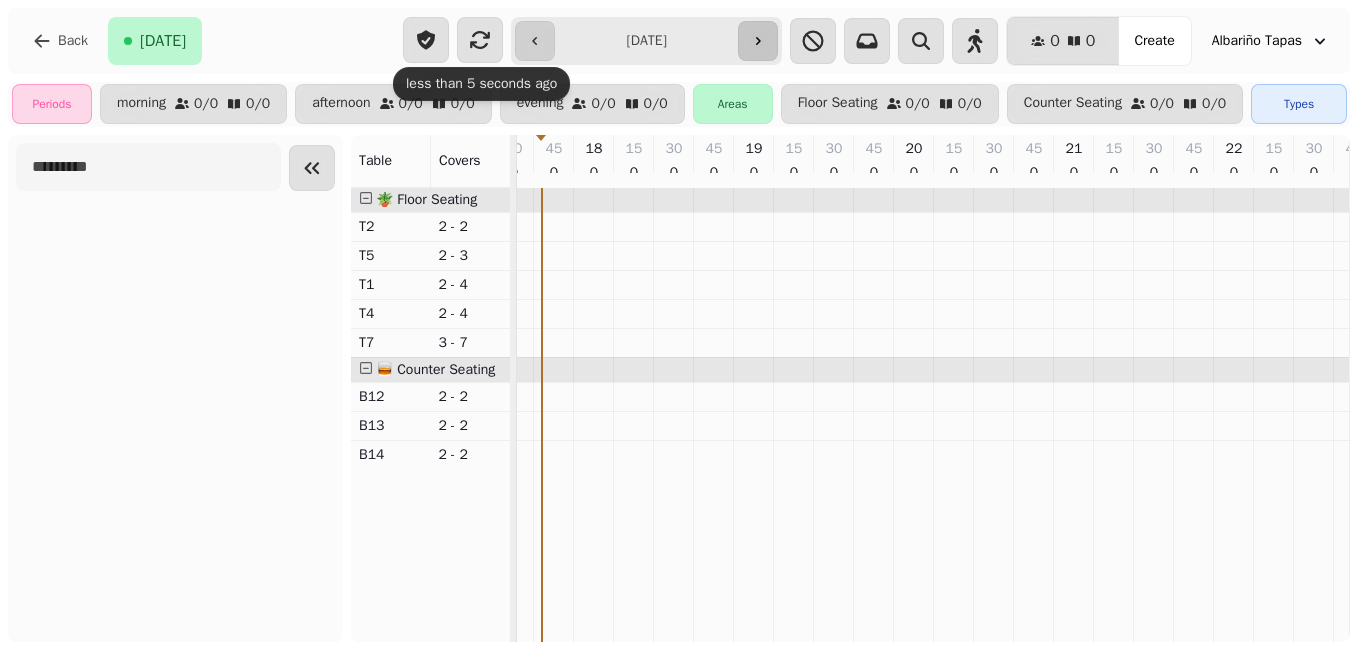 click 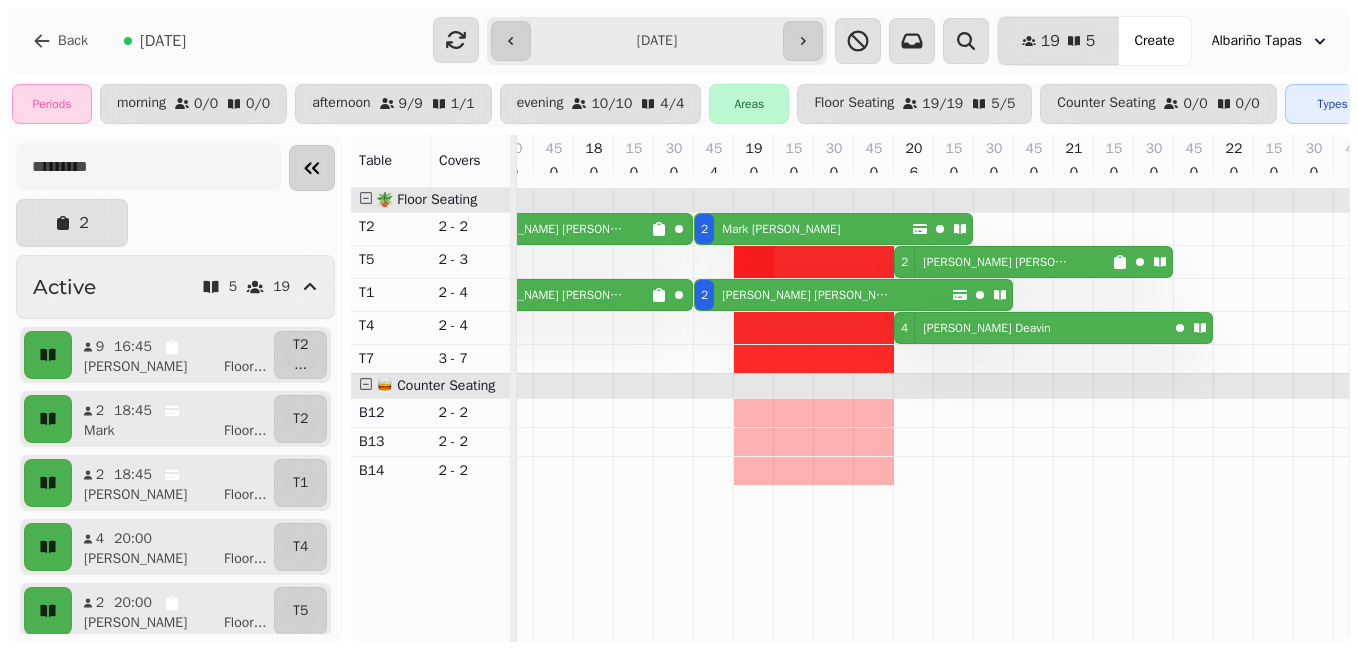 click 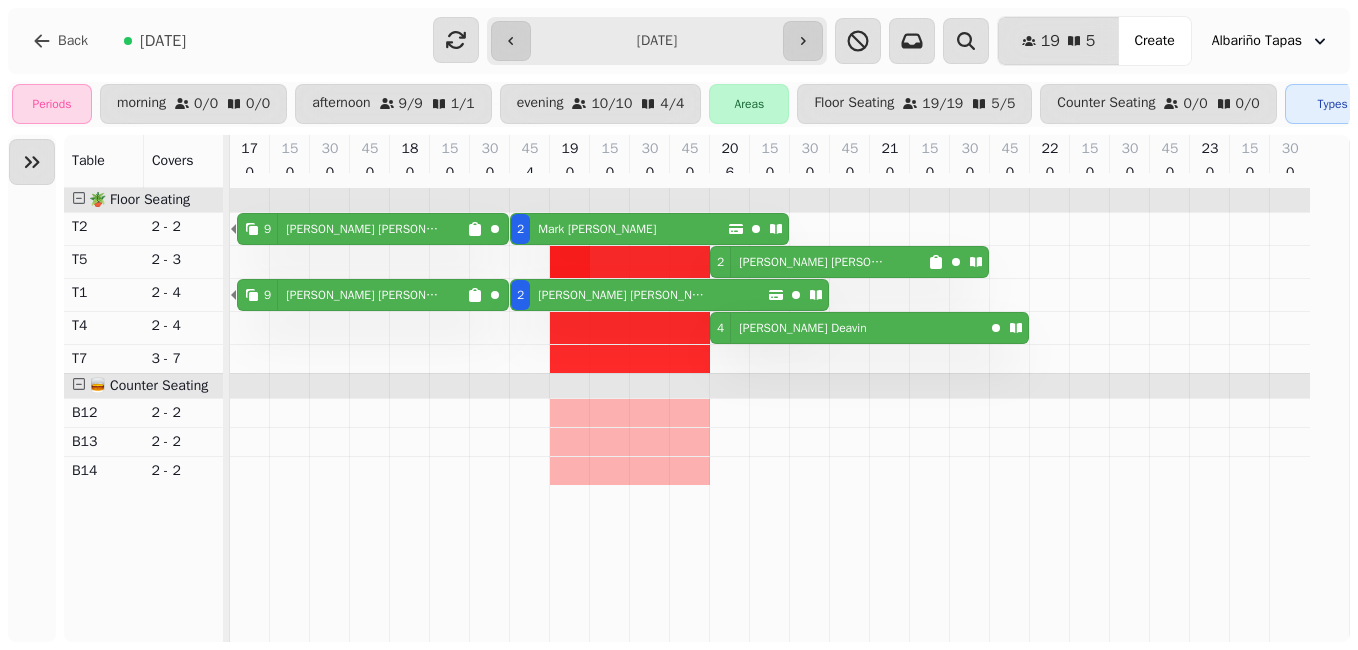 scroll, scrollTop: 0, scrollLeft: 0, axis: both 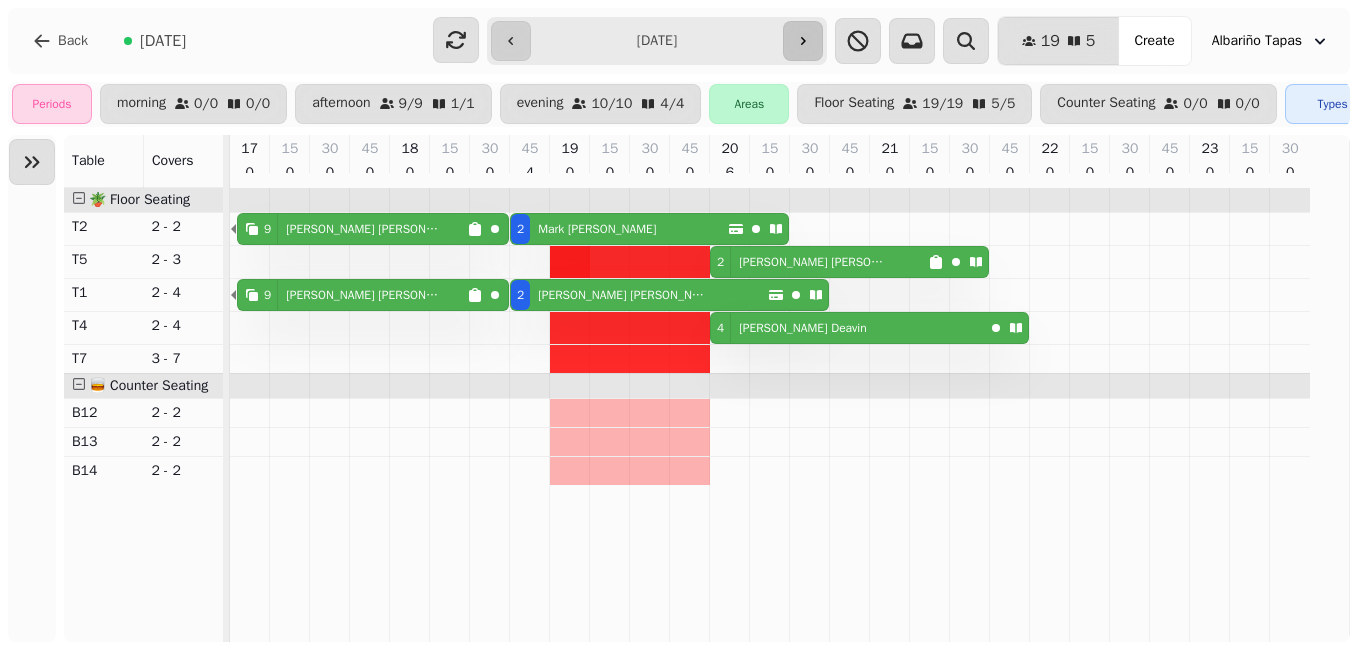 click at bounding box center (803, 41) 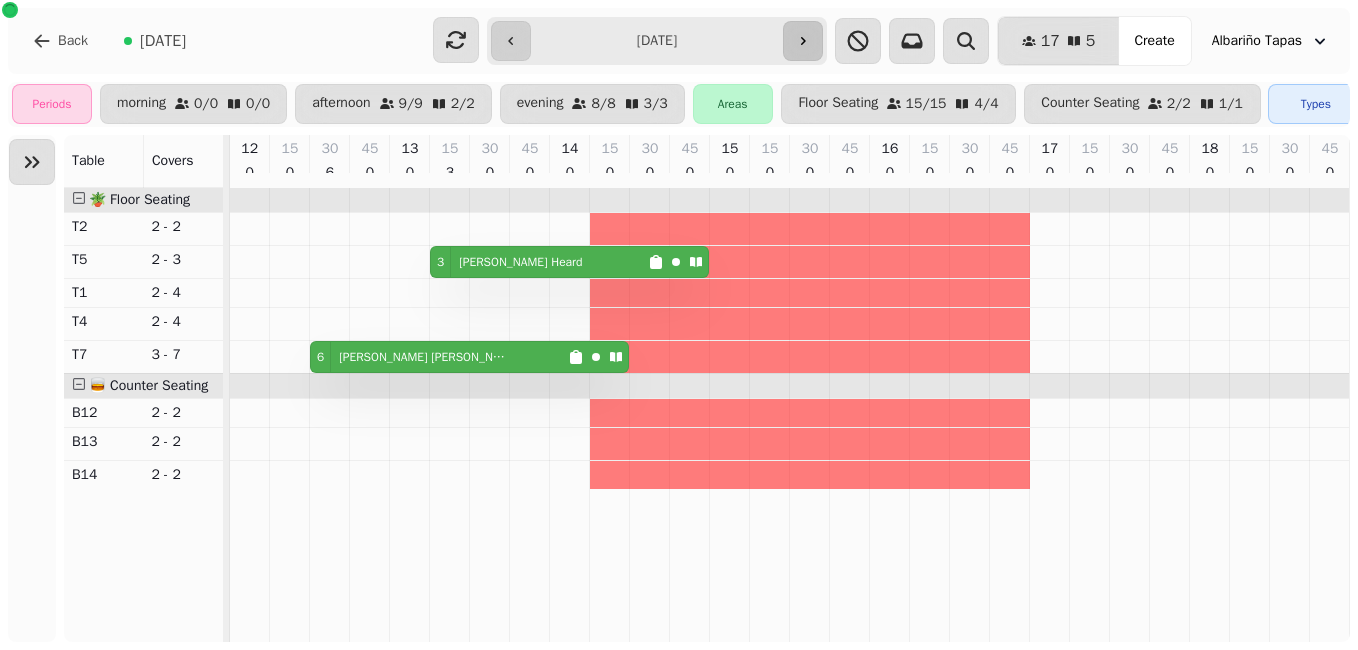scroll, scrollTop: 0, scrollLeft: 761, axis: horizontal 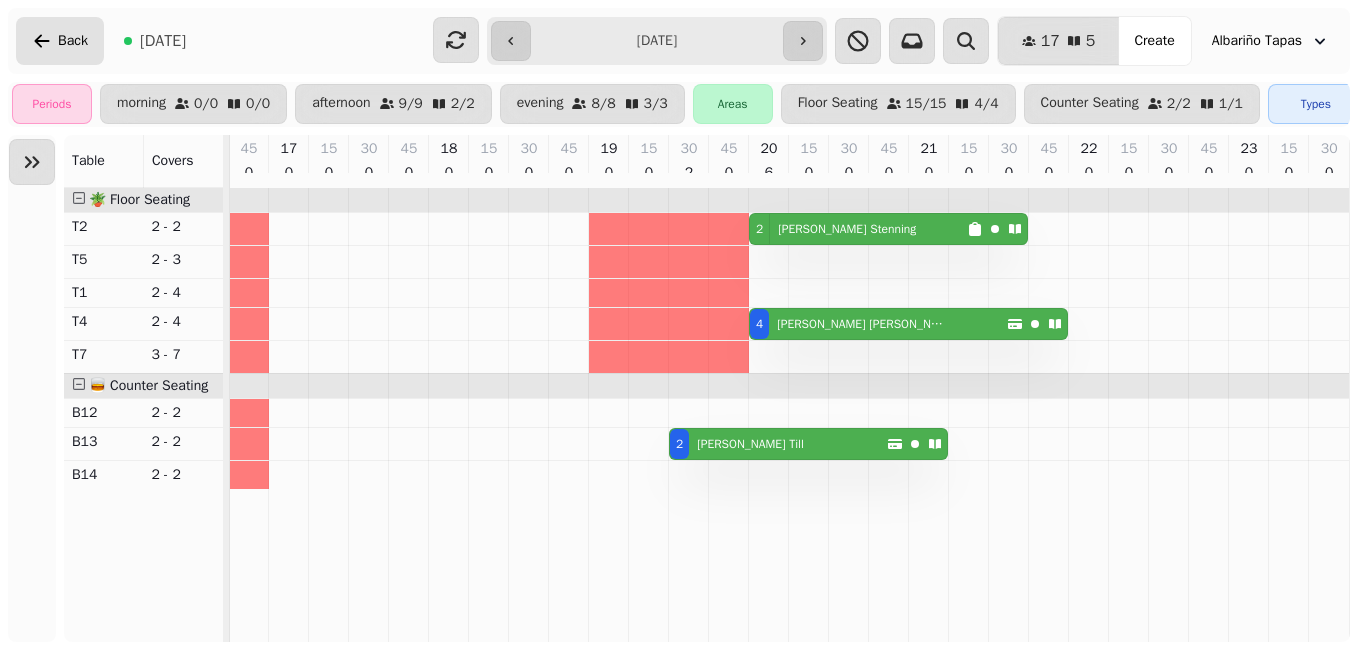 click on "Back" at bounding box center (60, 41) 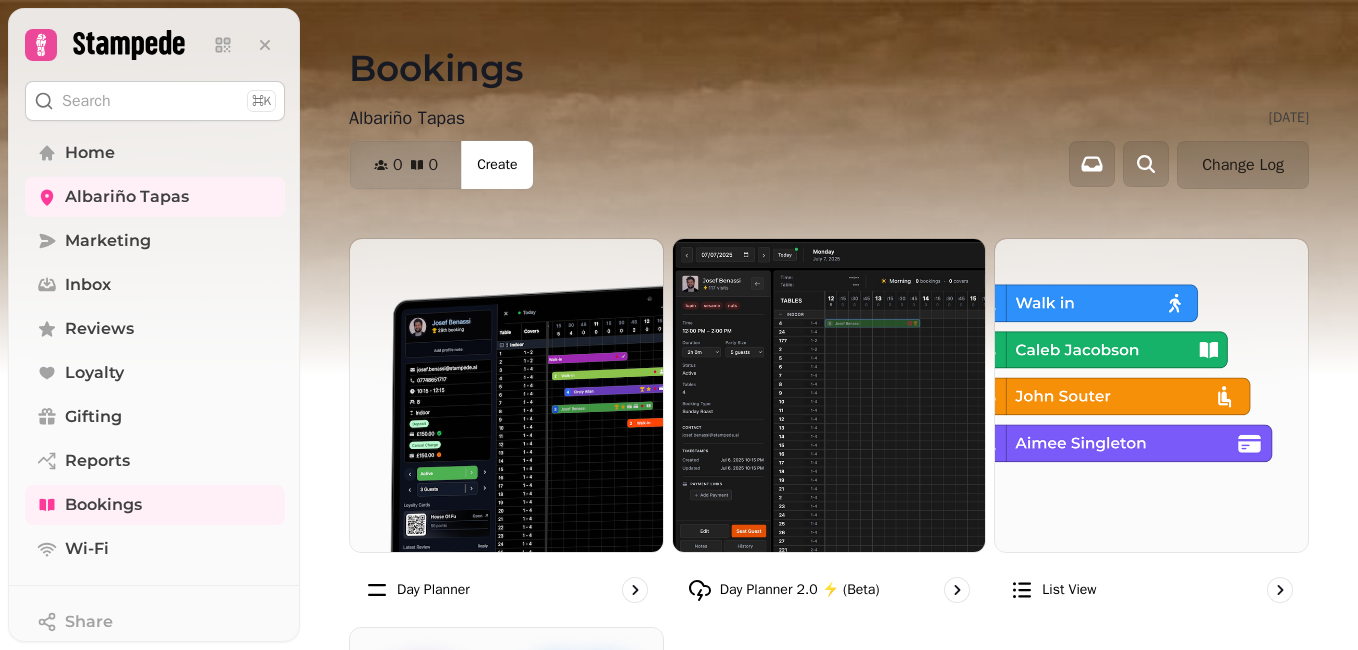 click 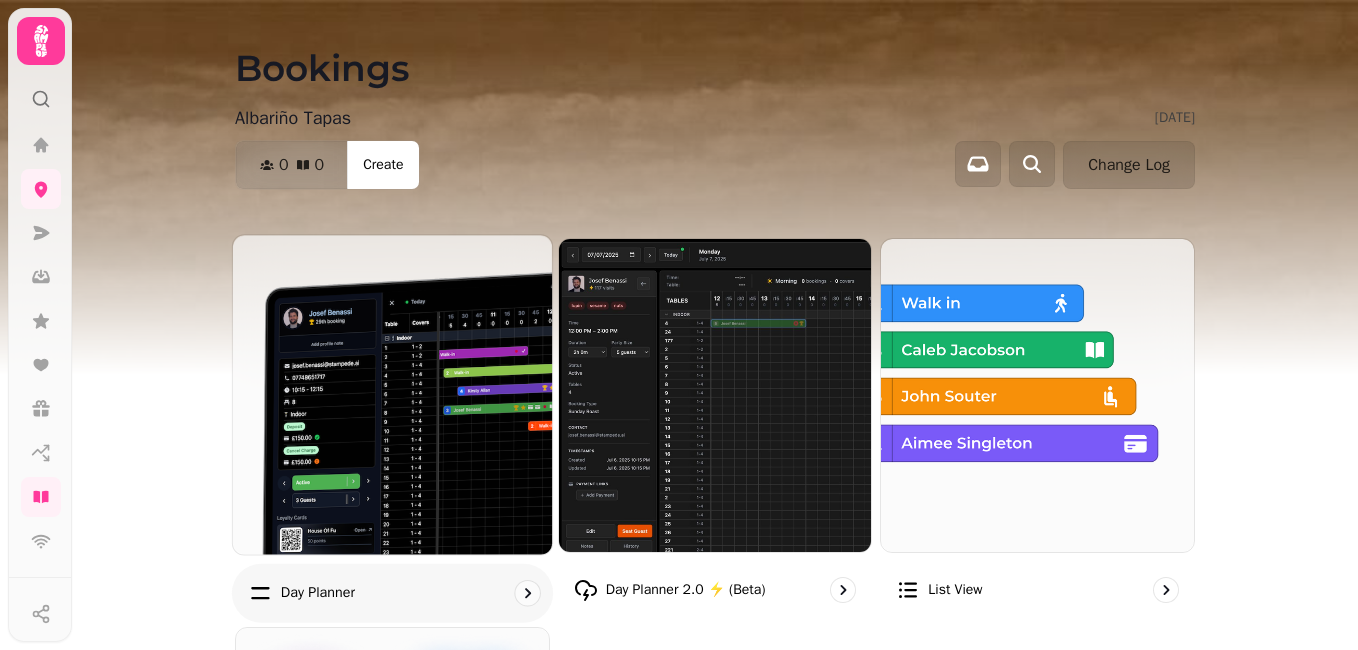 click at bounding box center (392, 394) 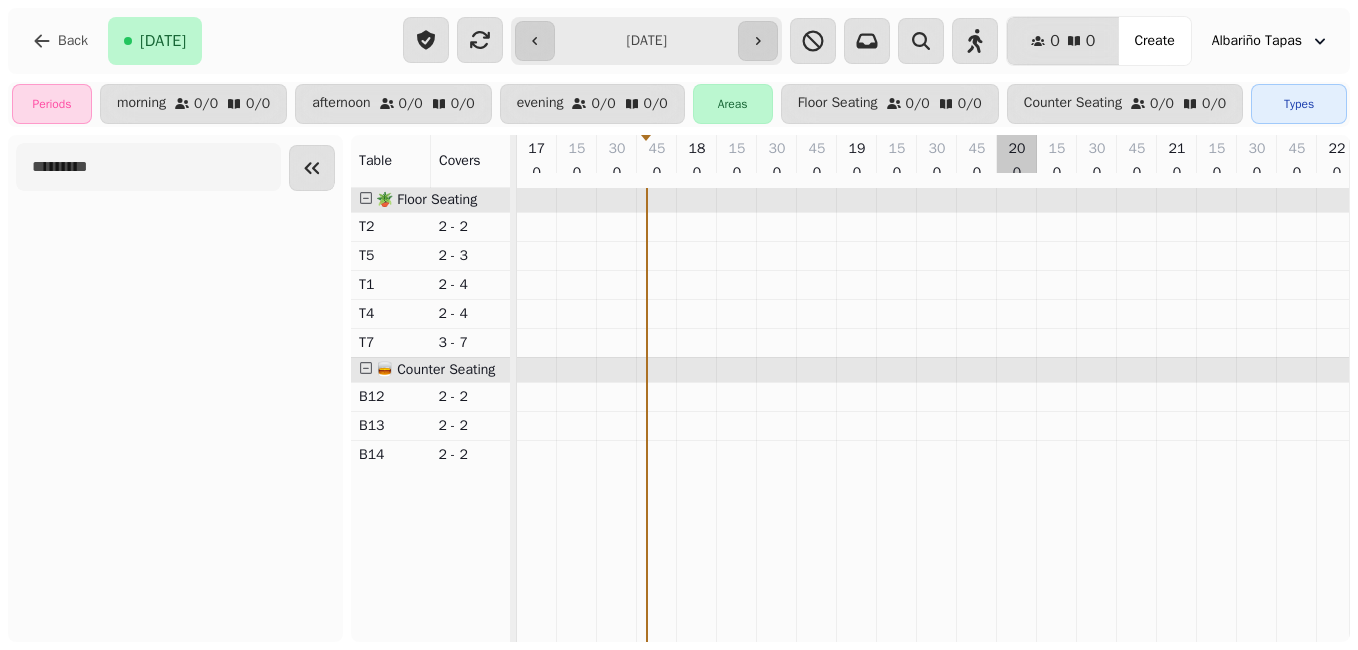scroll, scrollTop: 0, scrollLeft: 132, axis: horizontal 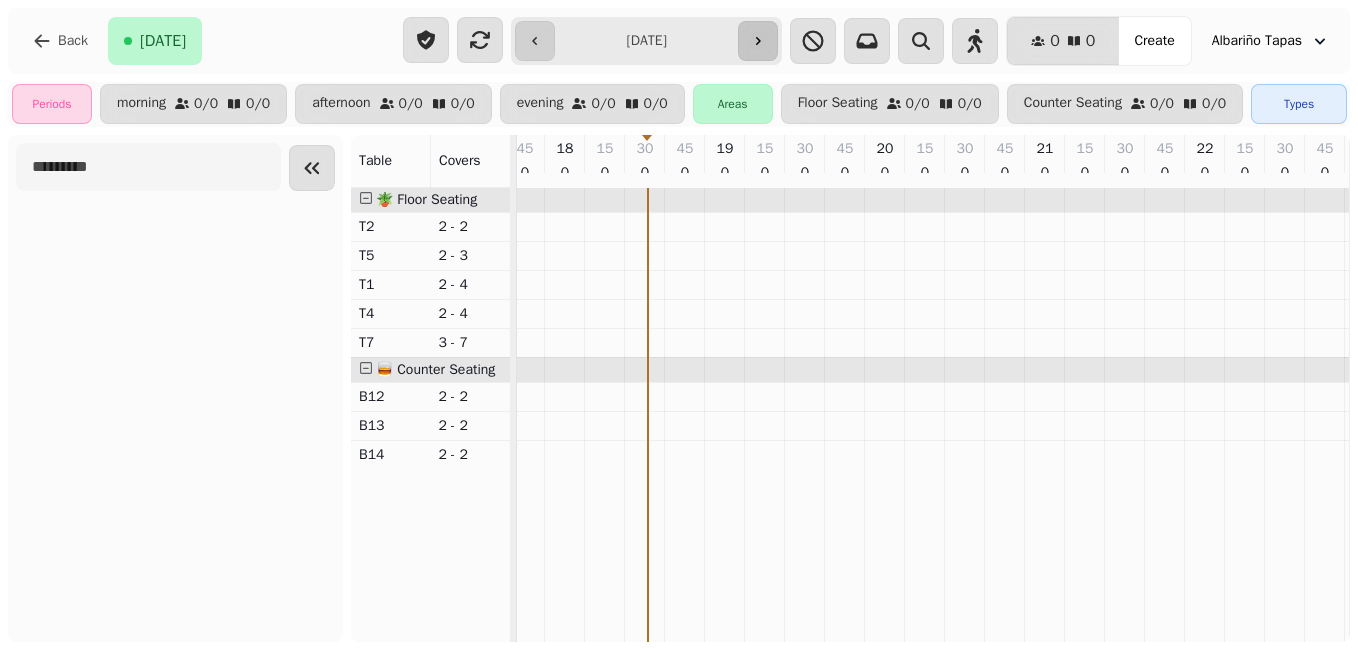 click at bounding box center (758, 41) 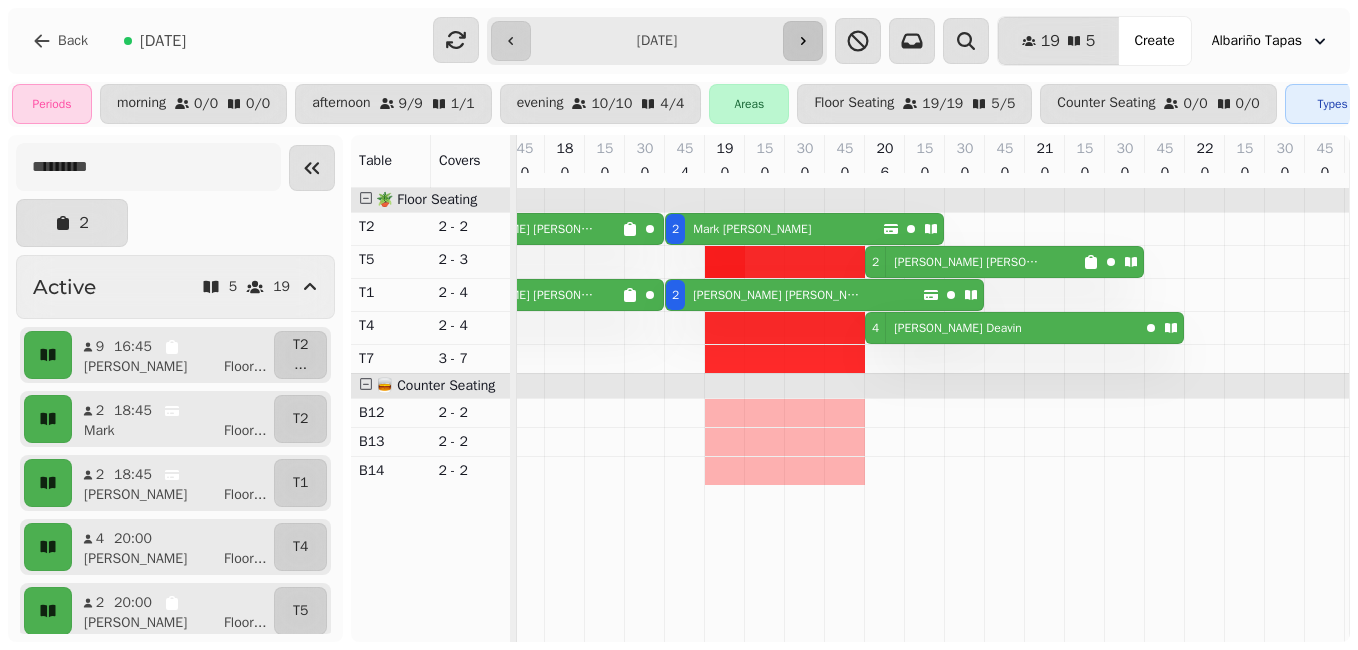 click at bounding box center [803, 41] 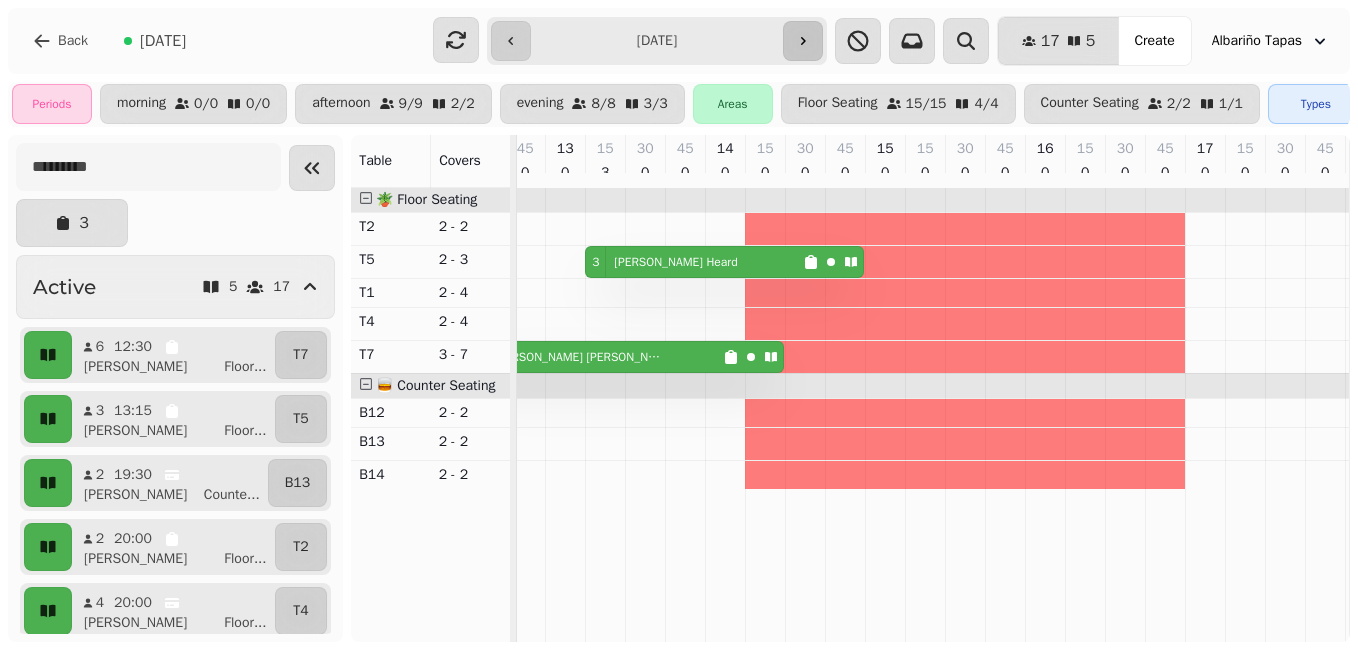 scroll, scrollTop: 0, scrollLeft: 932, axis: horizontal 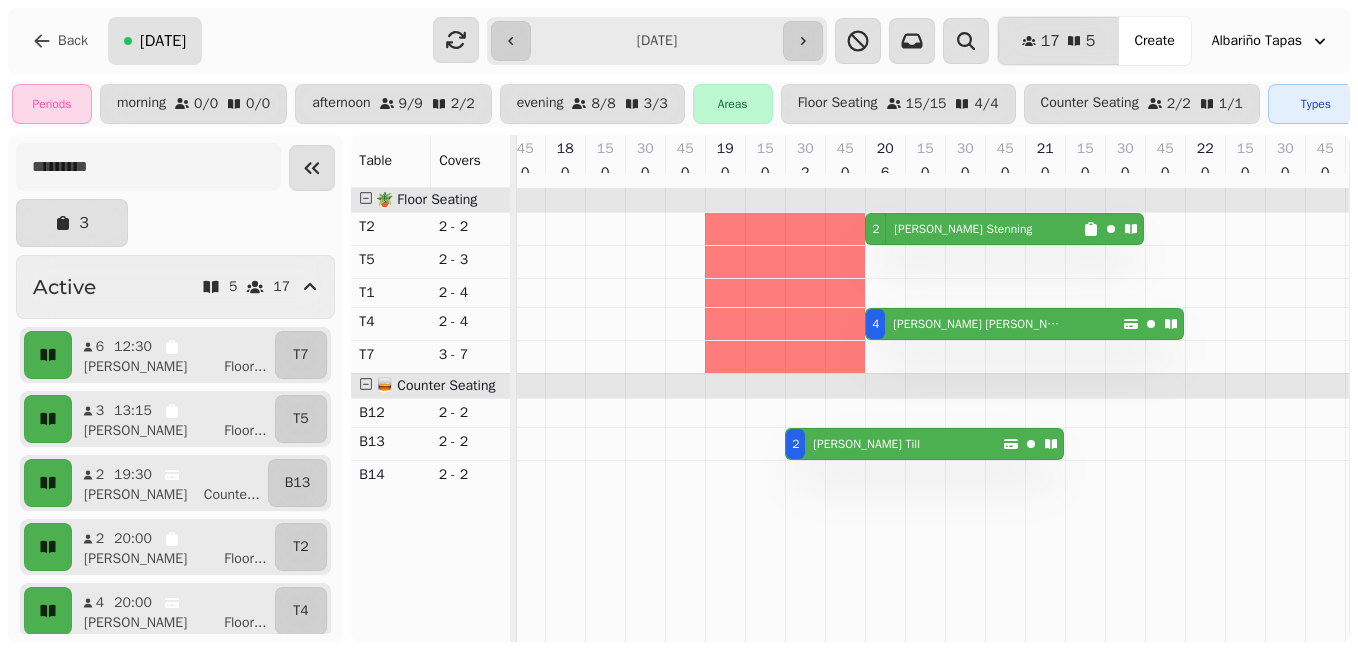 click on "[DATE]" at bounding box center (163, 41) 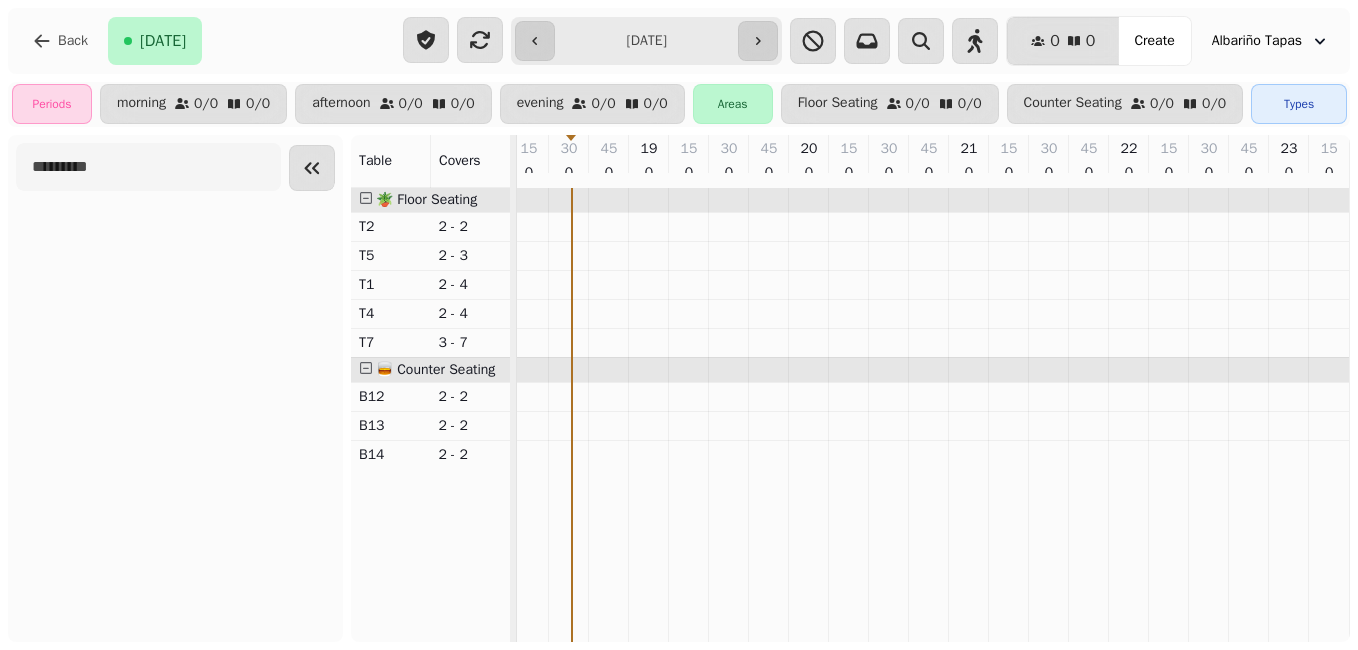 scroll, scrollTop: 0, scrollLeft: 132, axis: horizontal 